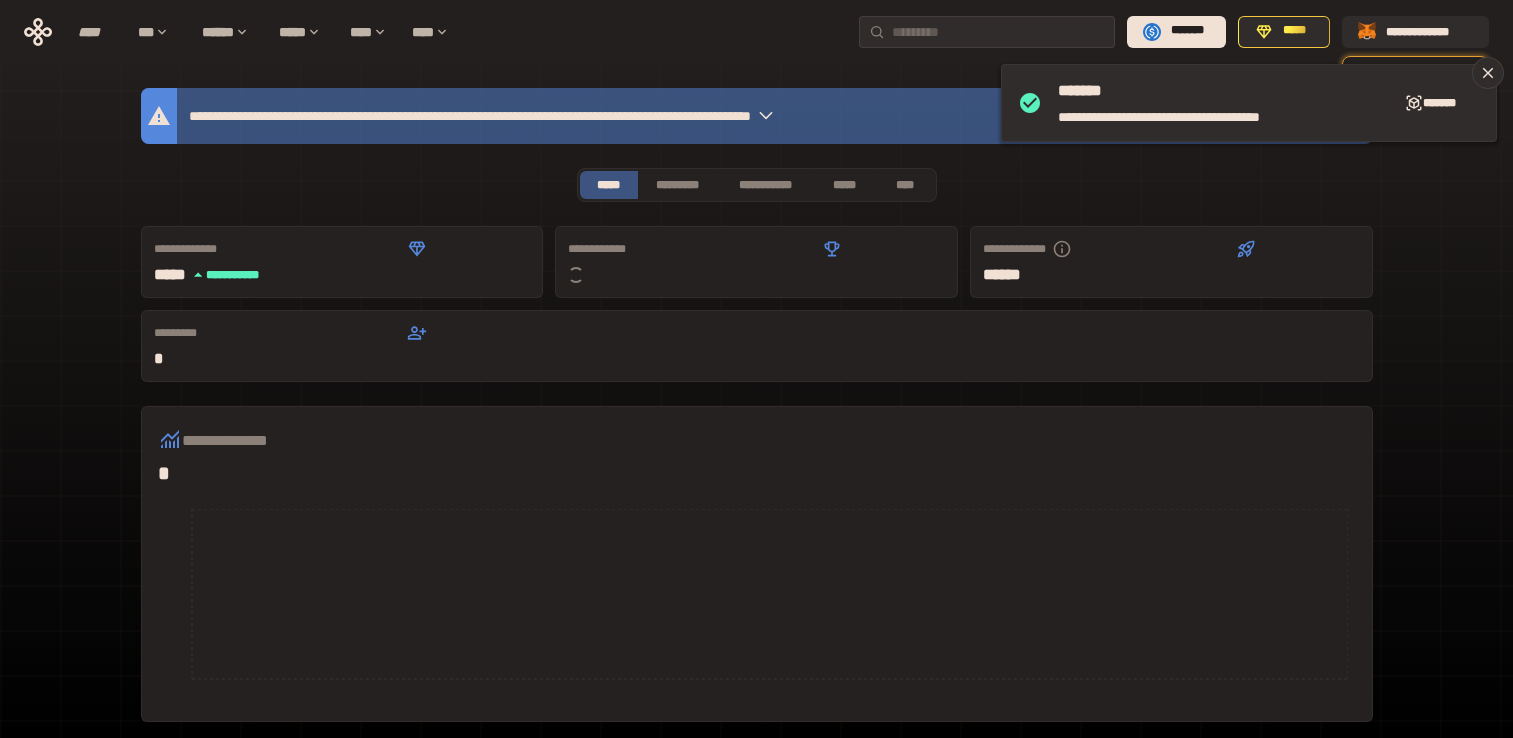 scroll, scrollTop: 0, scrollLeft: 0, axis: both 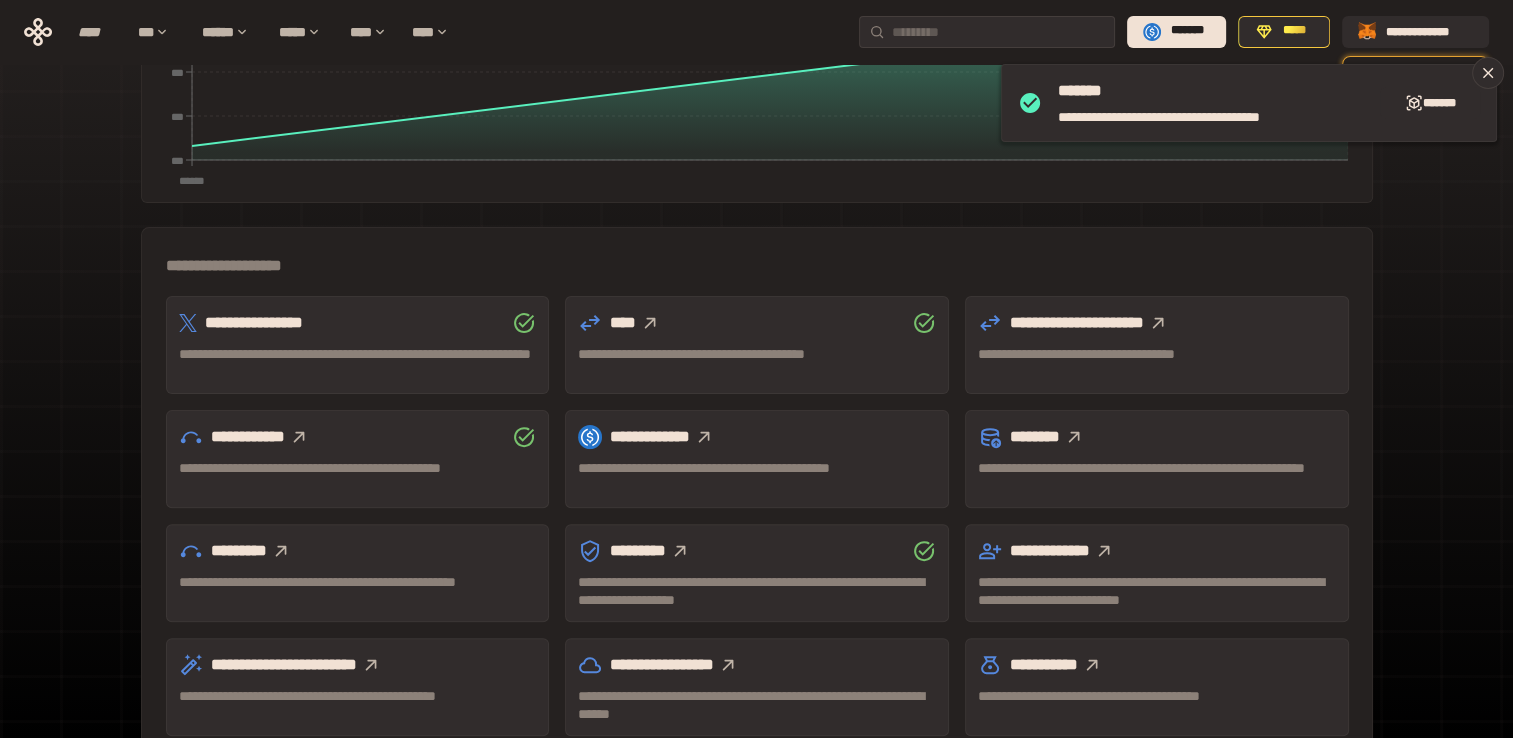 click 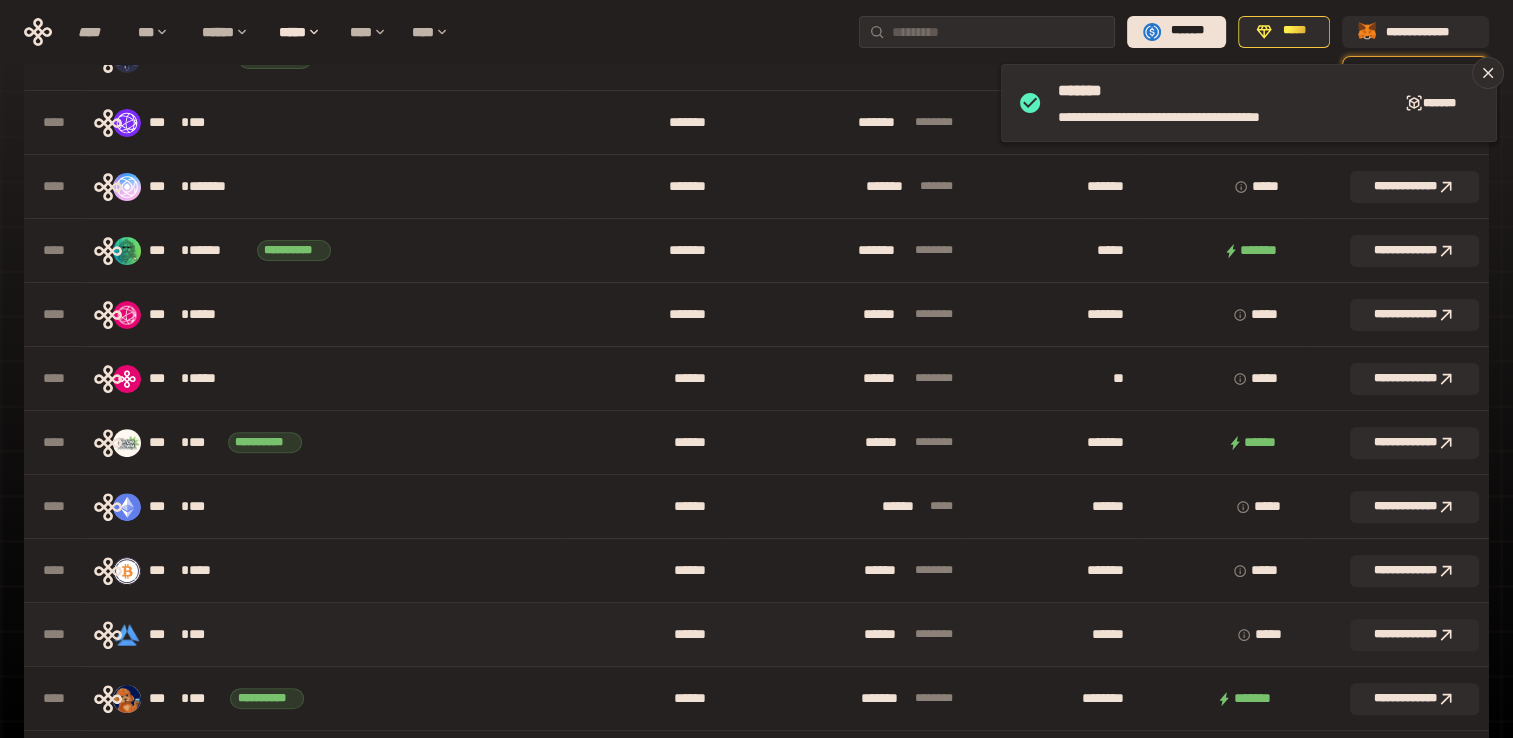 click on "*** * ***" at bounding box center (185, 635) 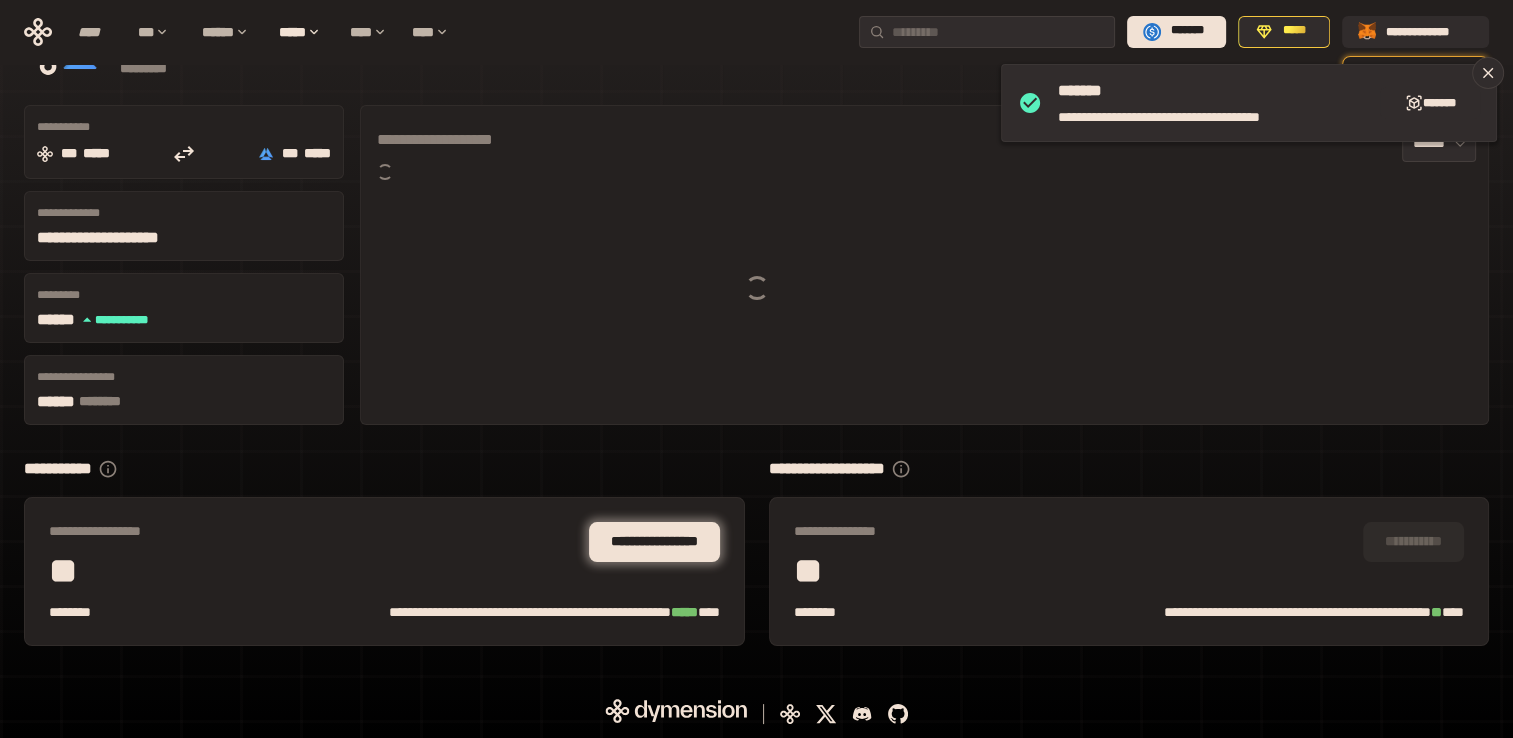 scroll, scrollTop: 80, scrollLeft: 0, axis: vertical 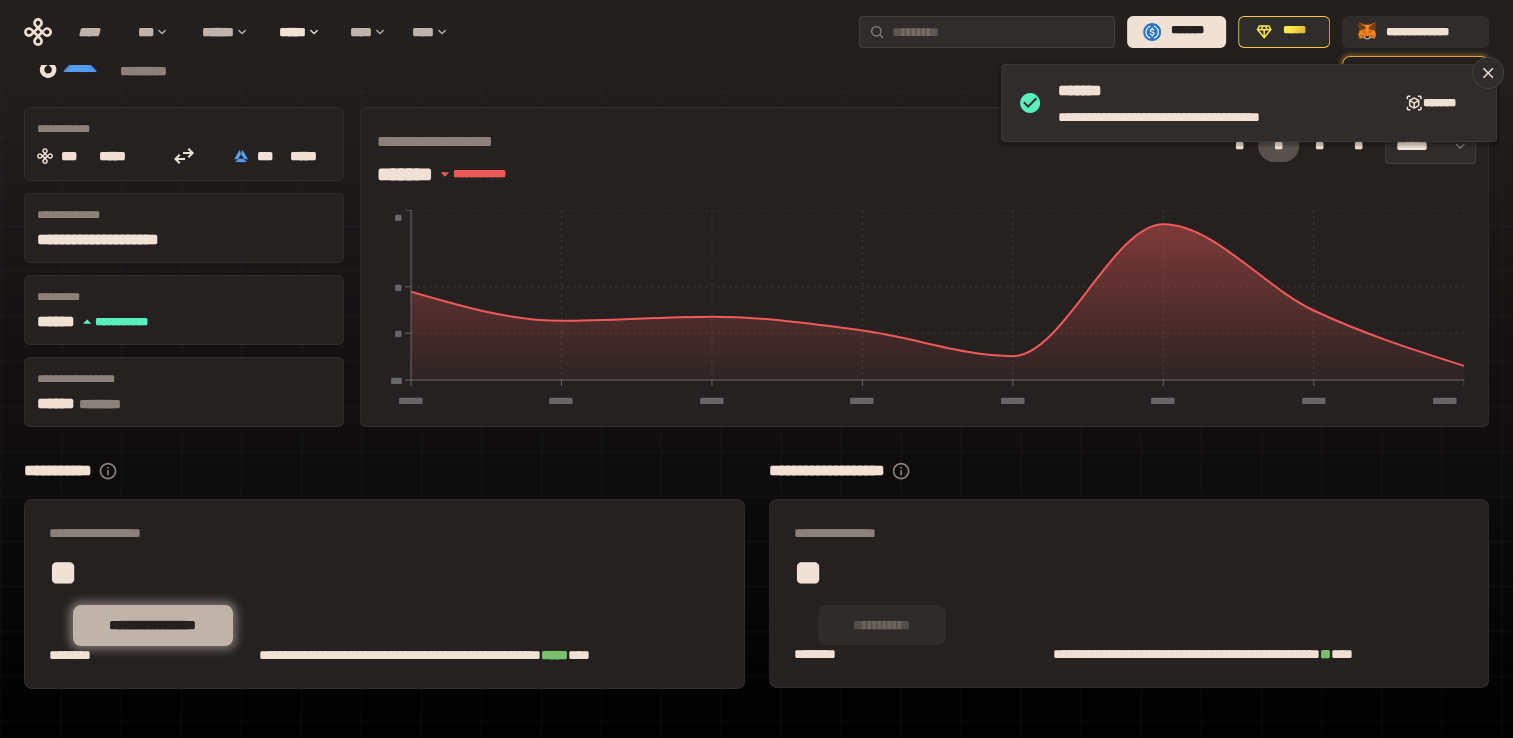 click on "**********" at bounding box center [153, 625] 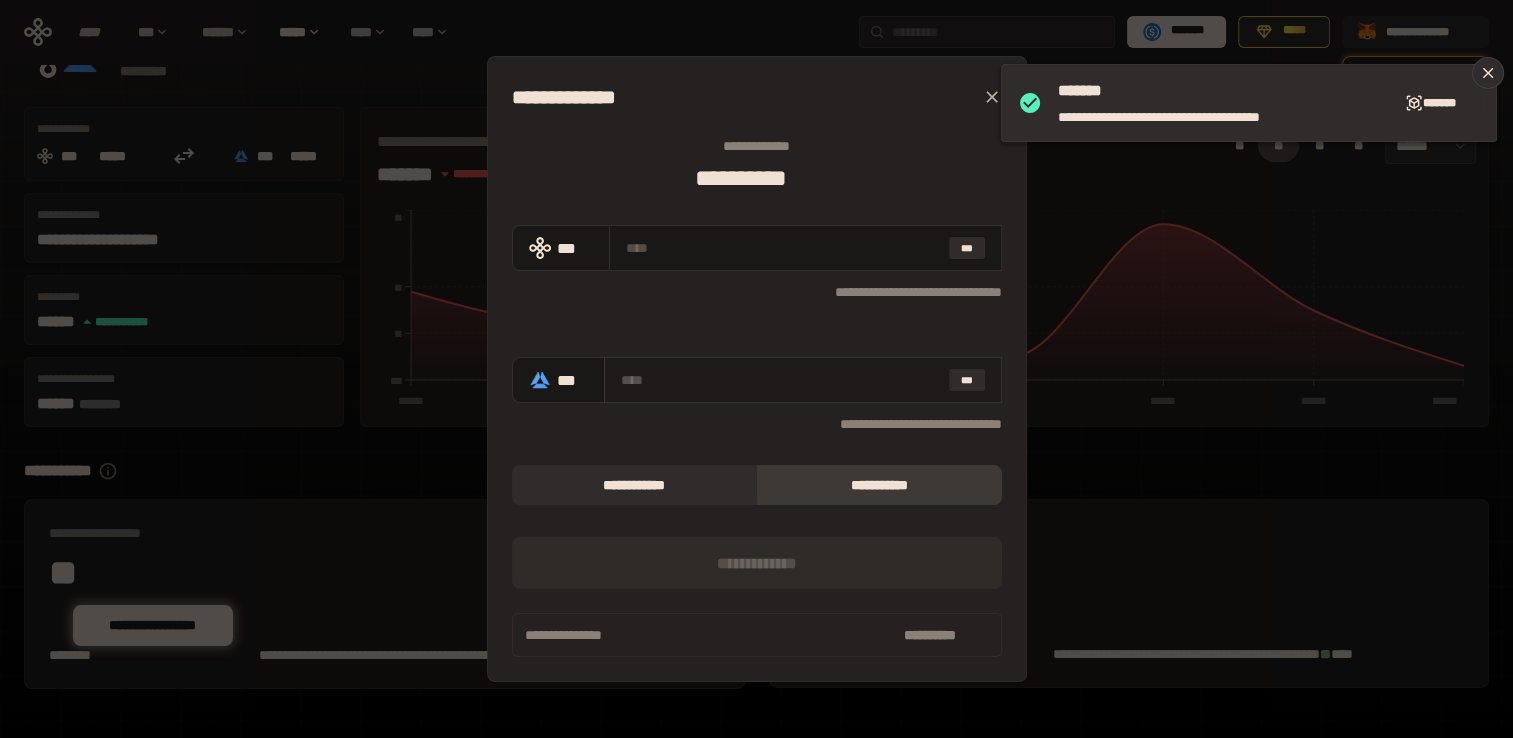 click at bounding box center [781, 380] 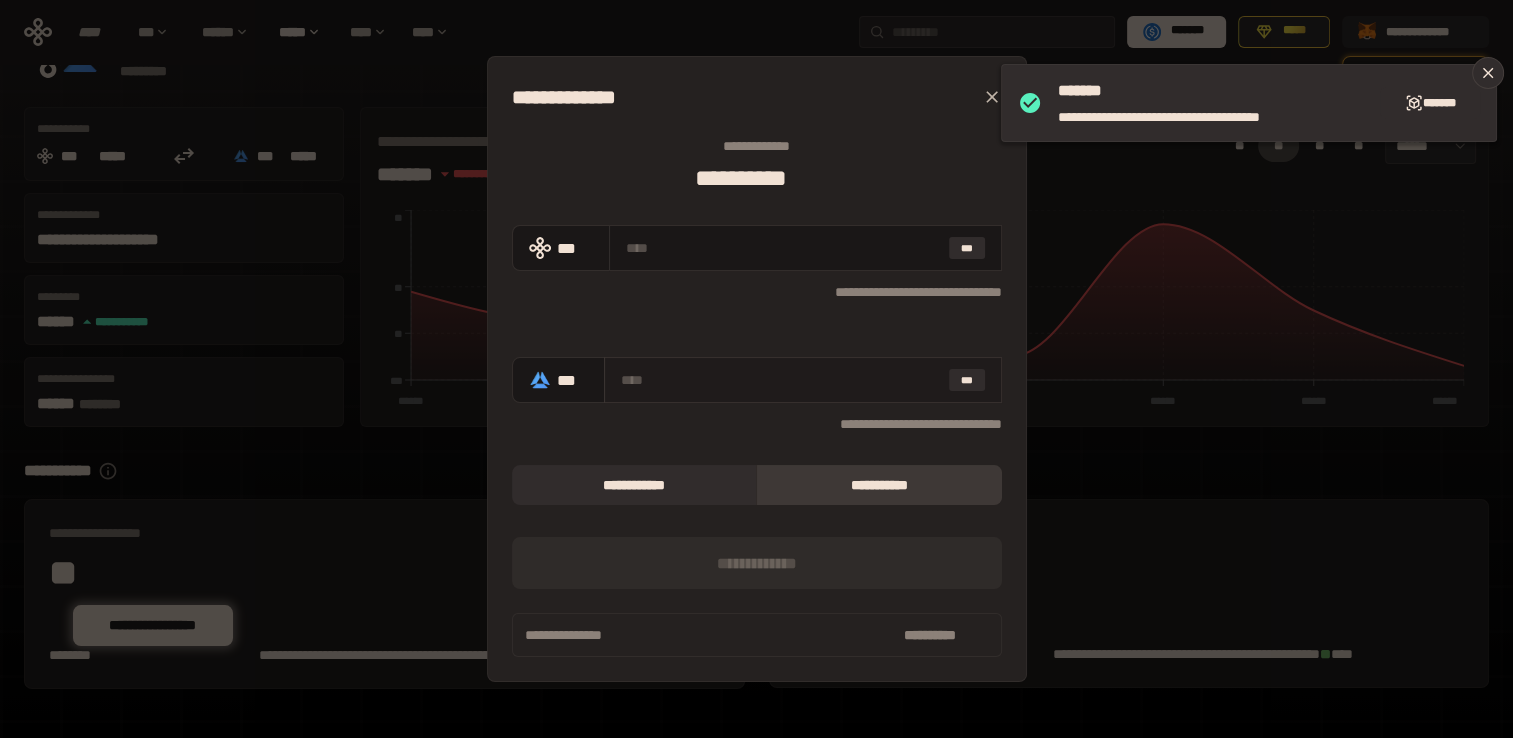 type on "*" 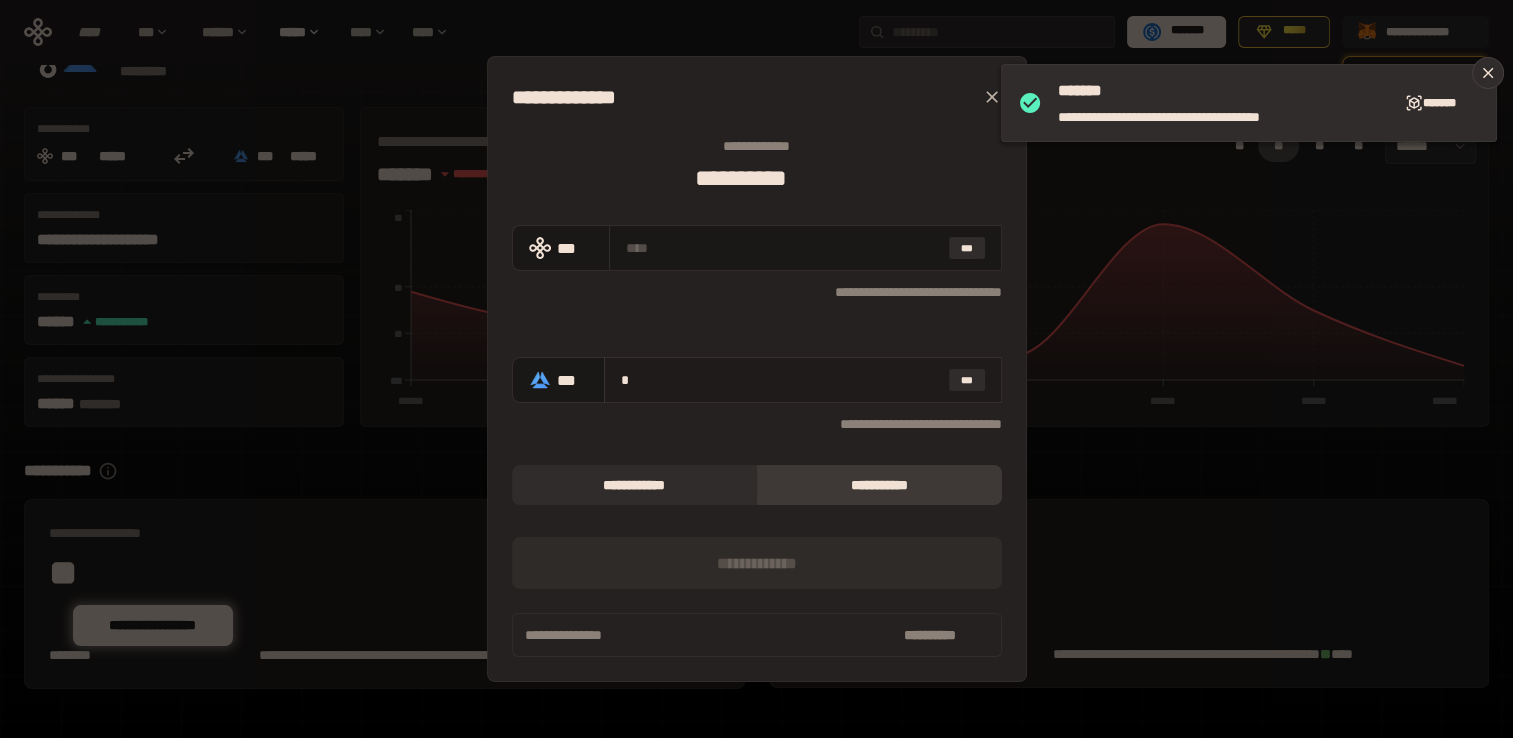 type on "**********" 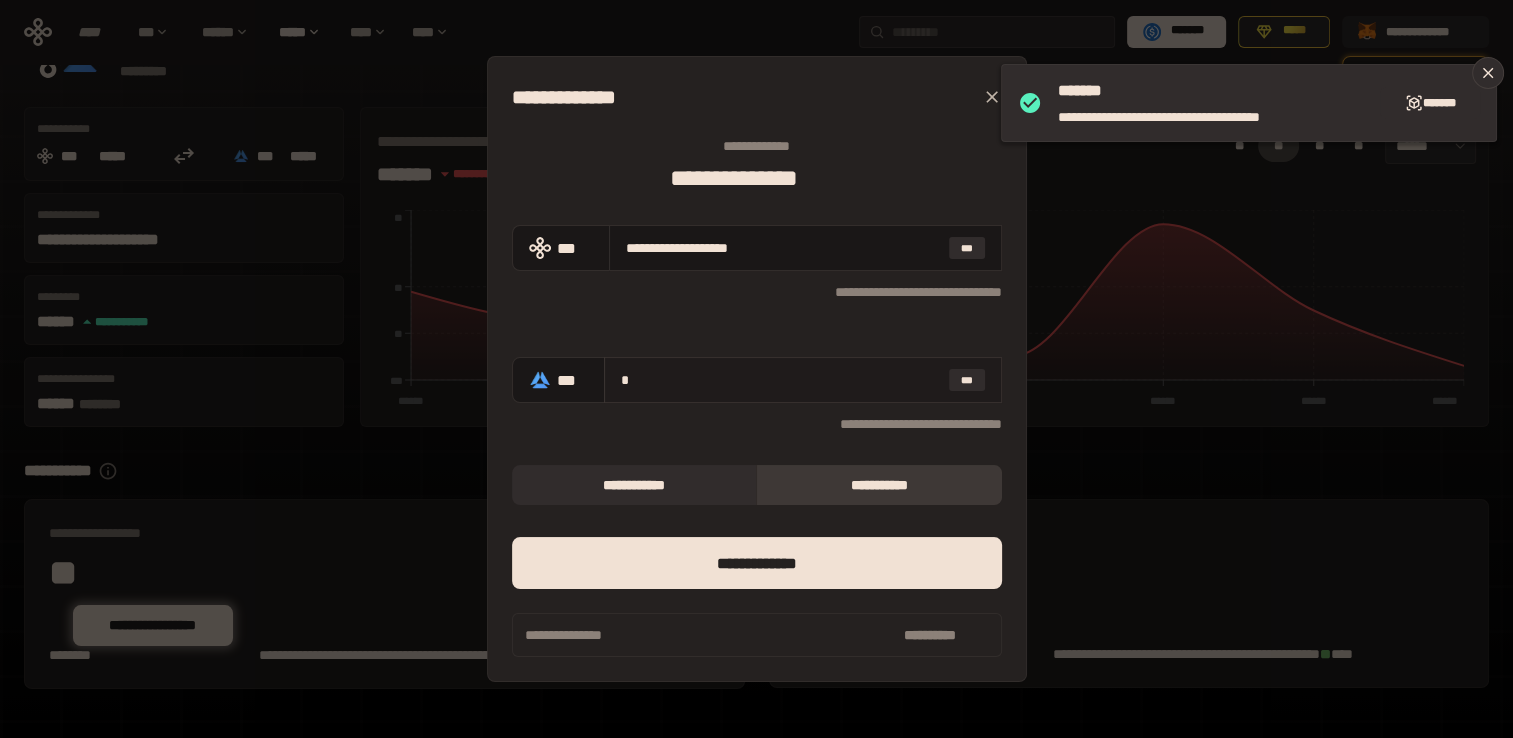 type on "**" 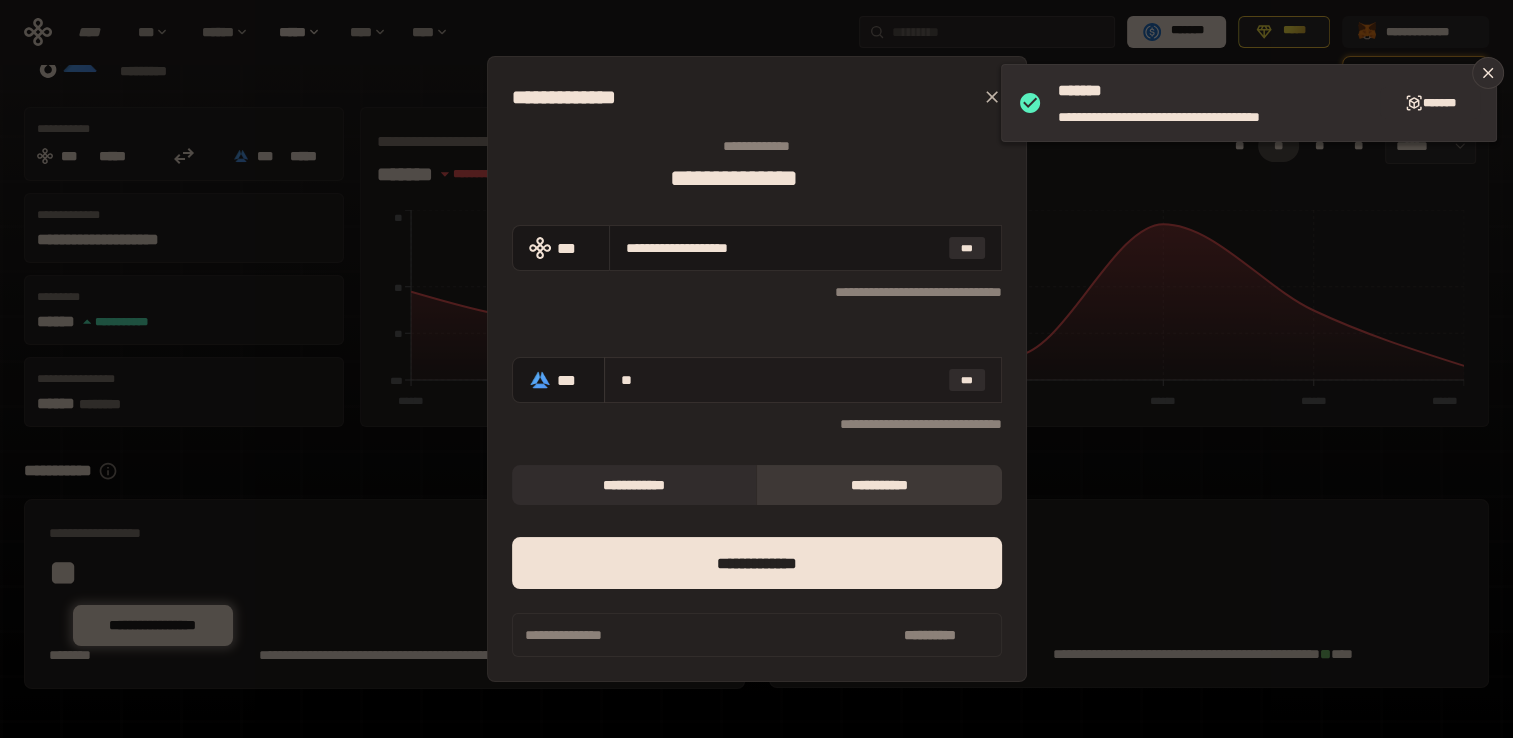 type on "**********" 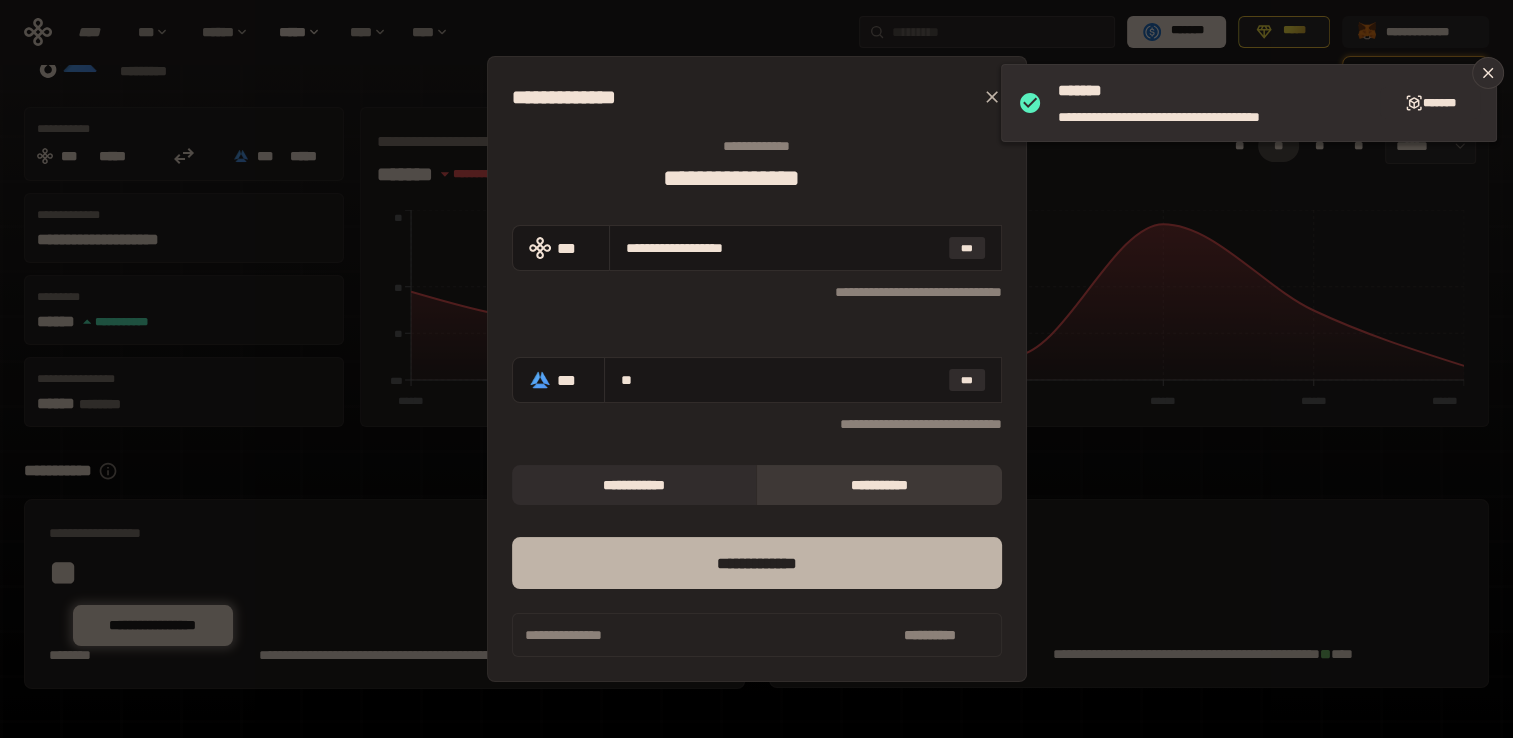 click on "*** *********" at bounding box center [757, 563] 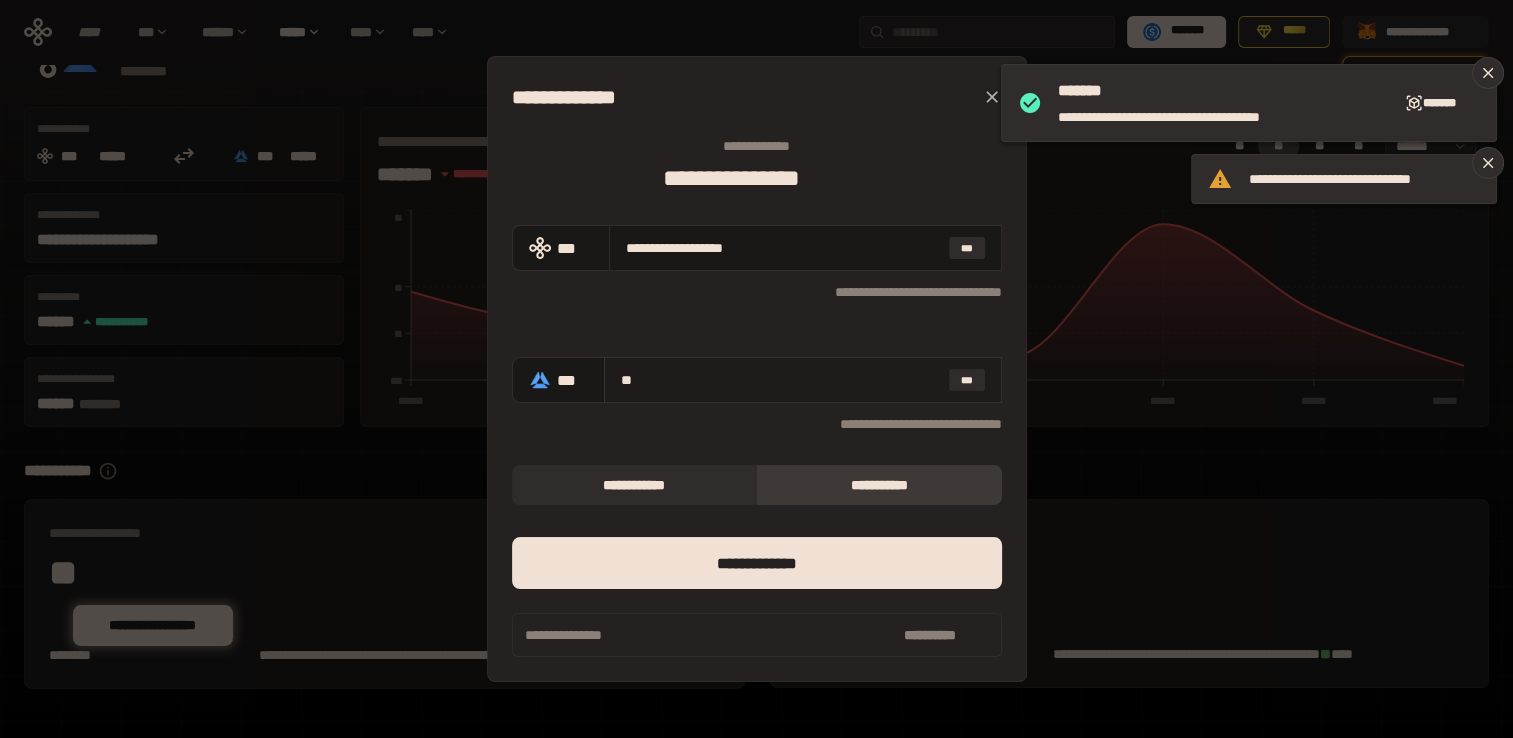click on "**" at bounding box center [781, 380] 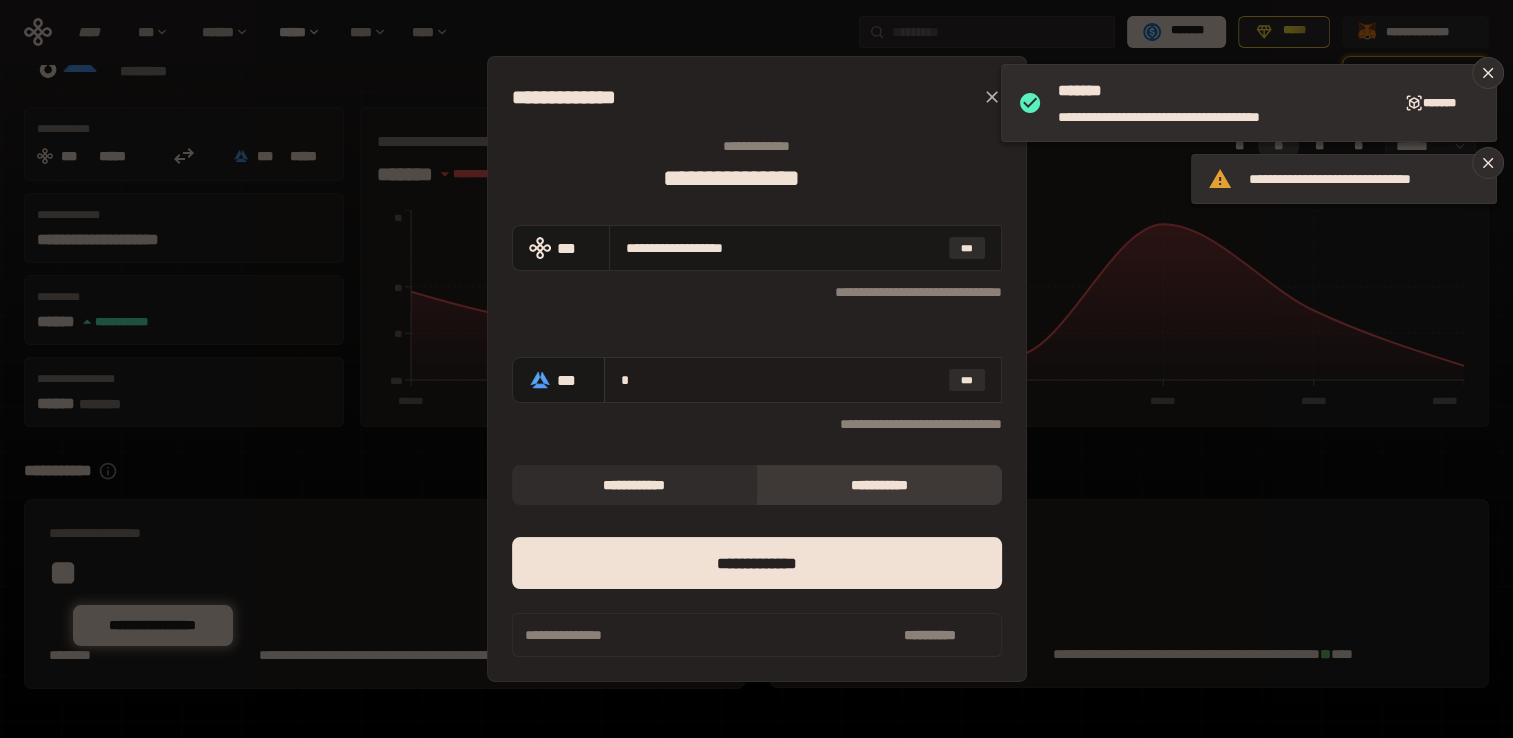type on "**********" 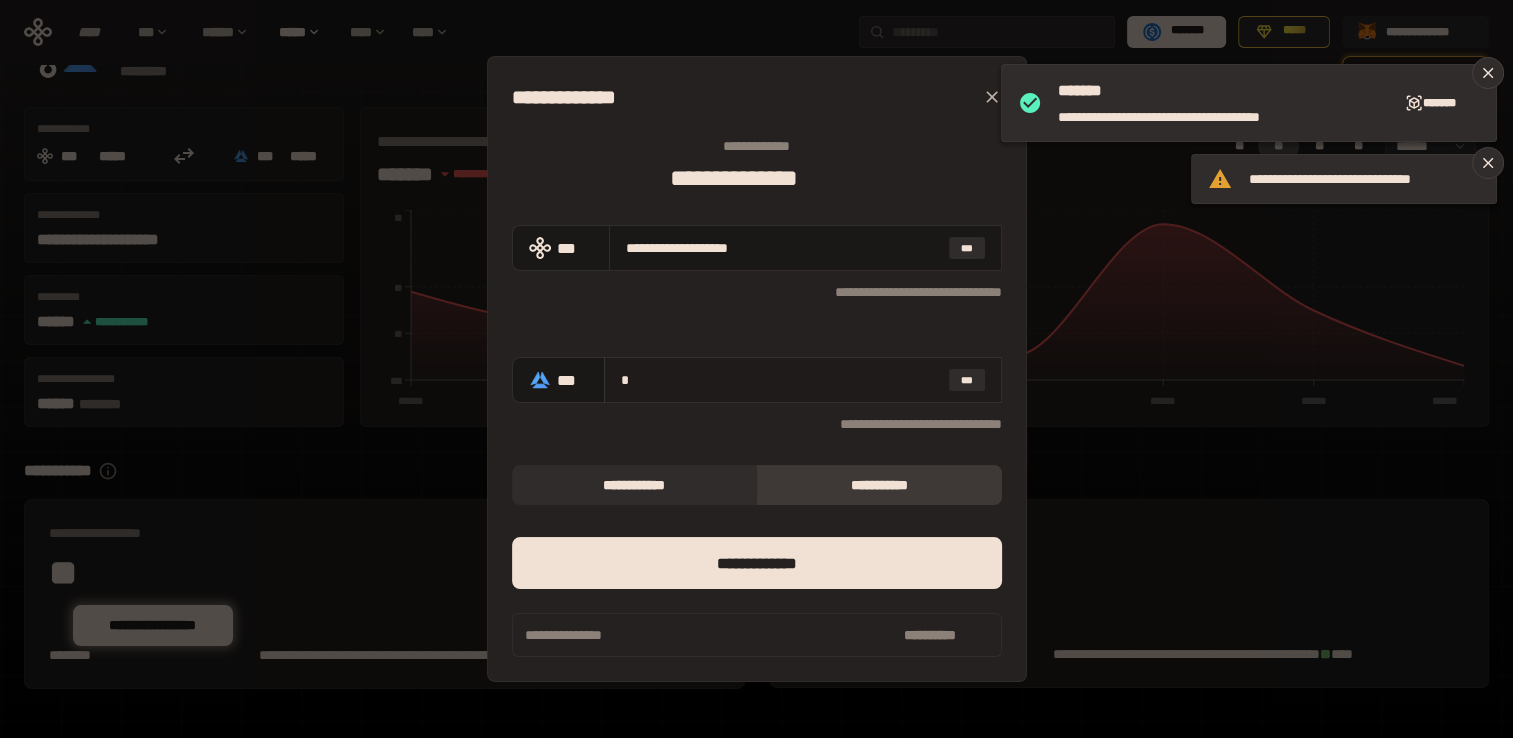 type 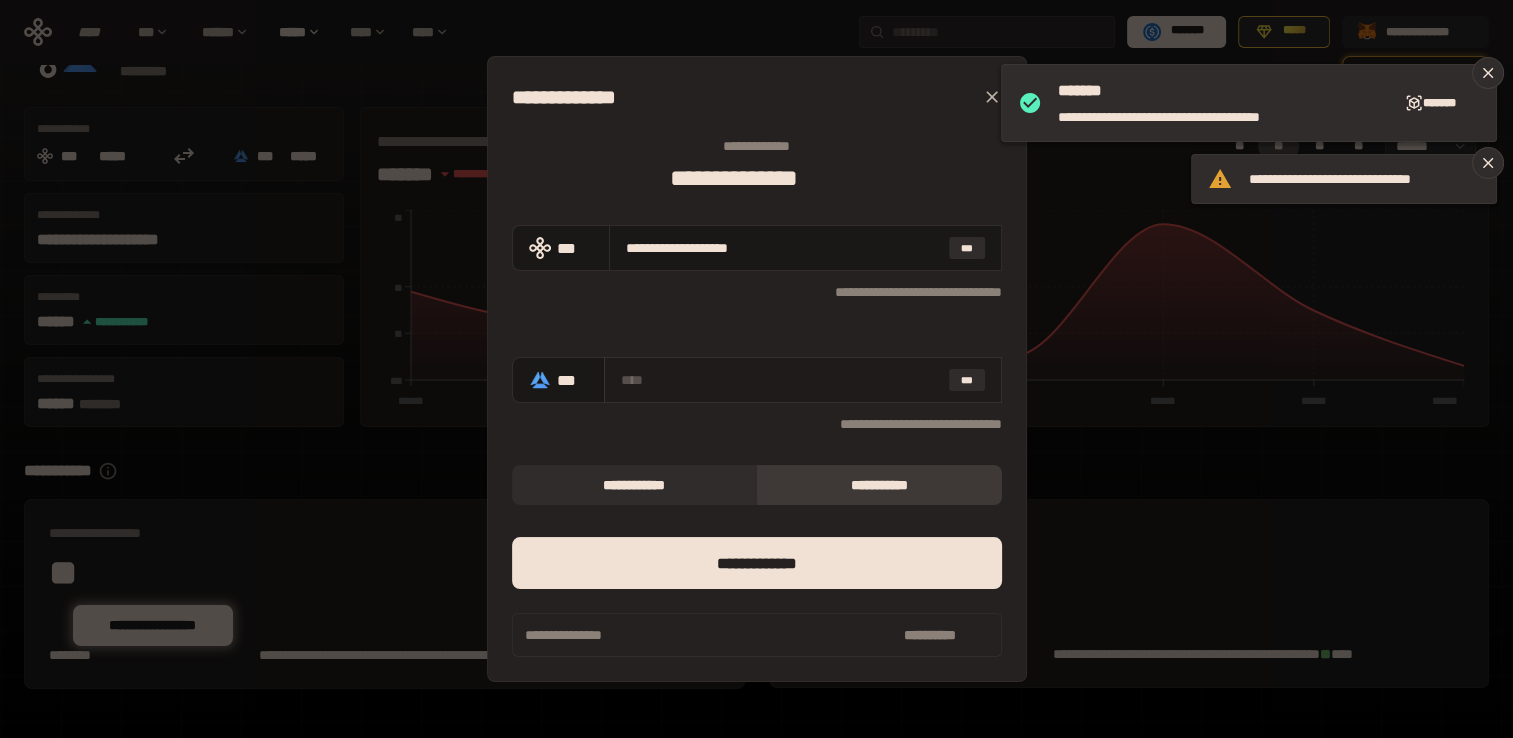 type 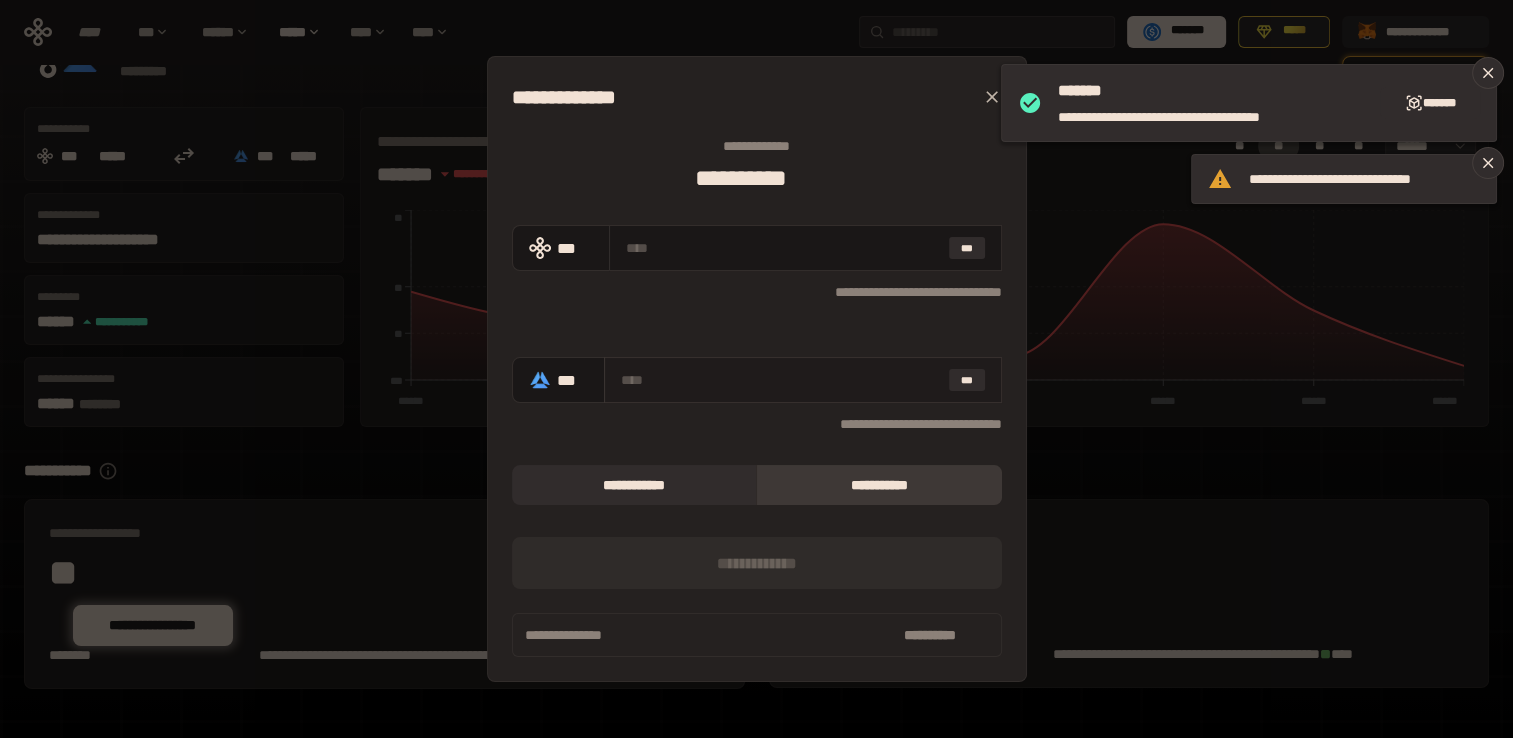 type on "*" 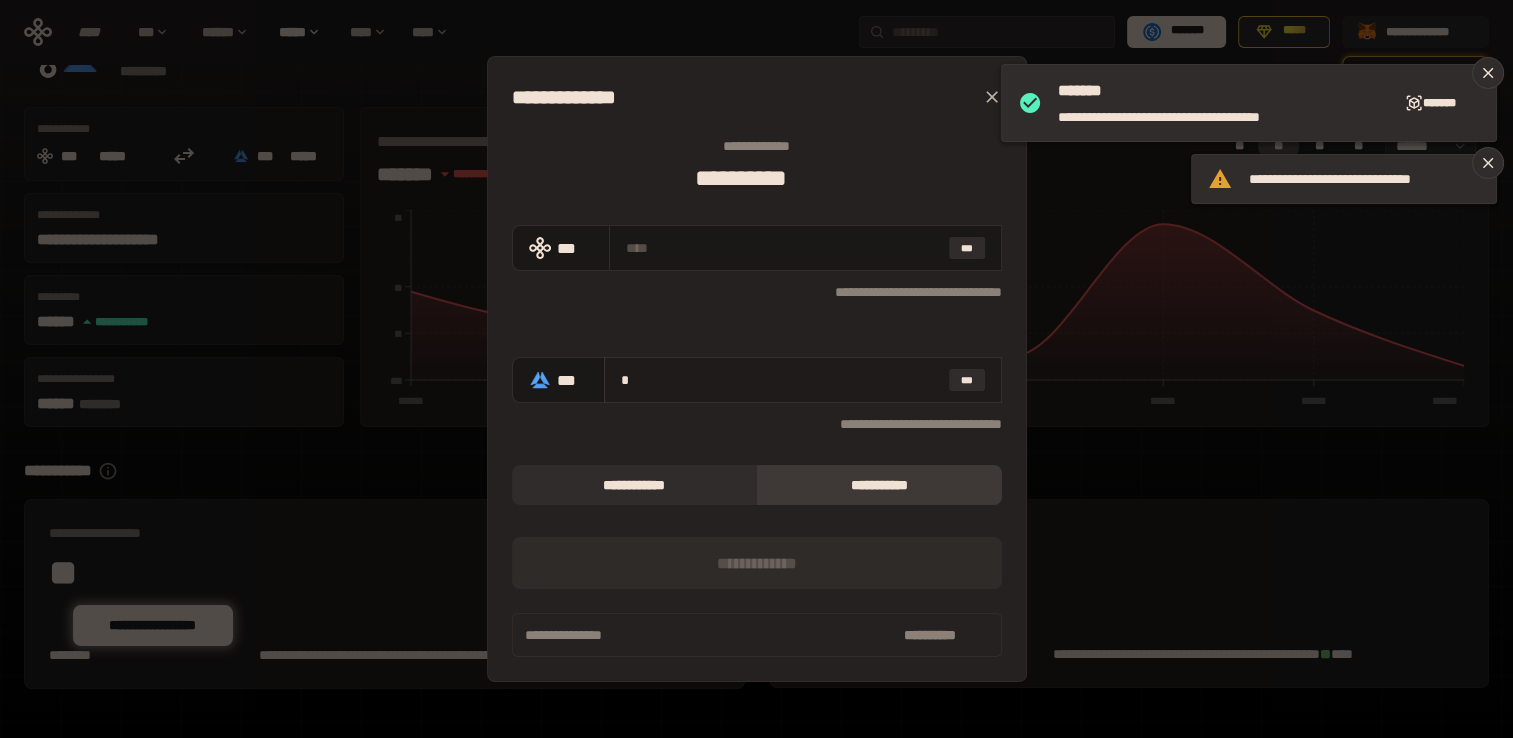 type on "**********" 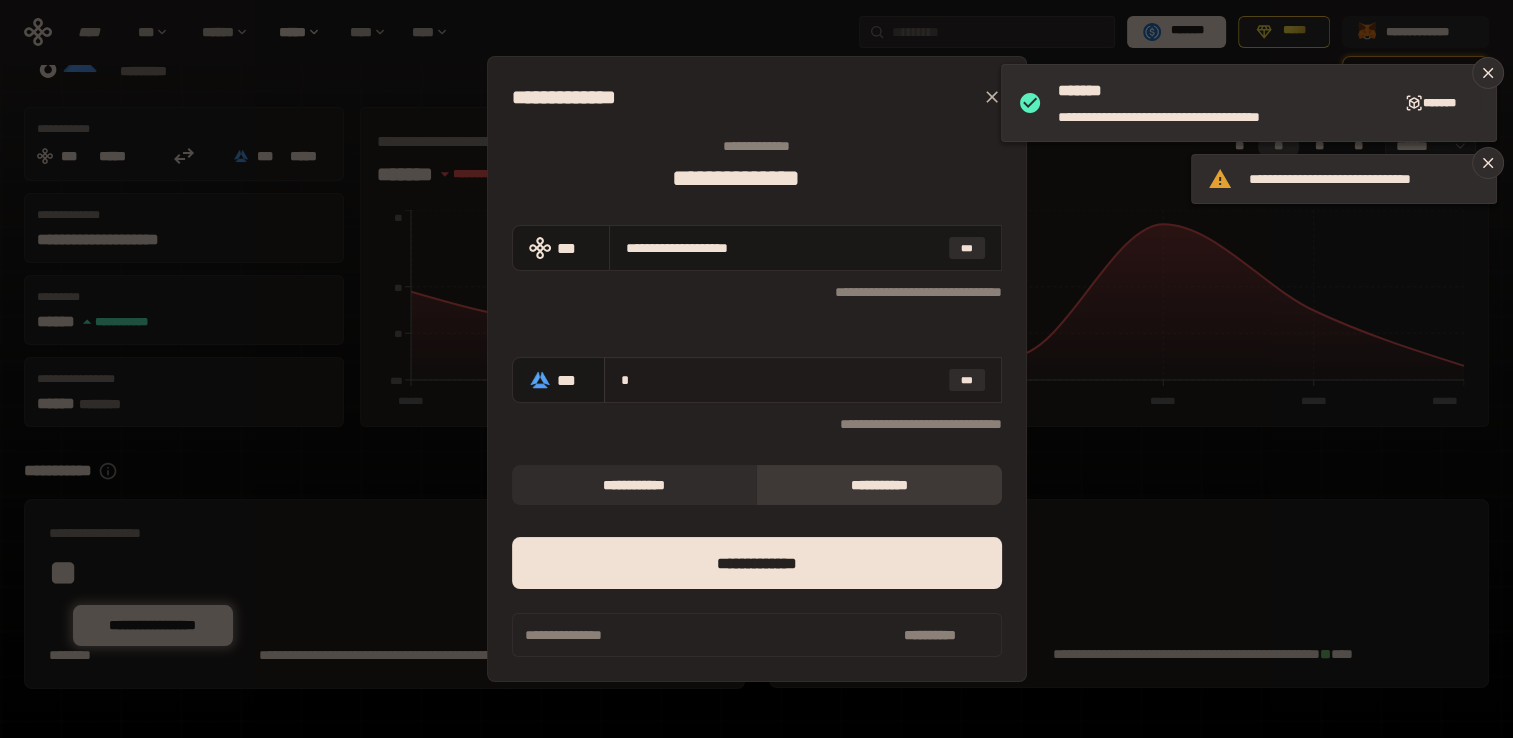 type on "**" 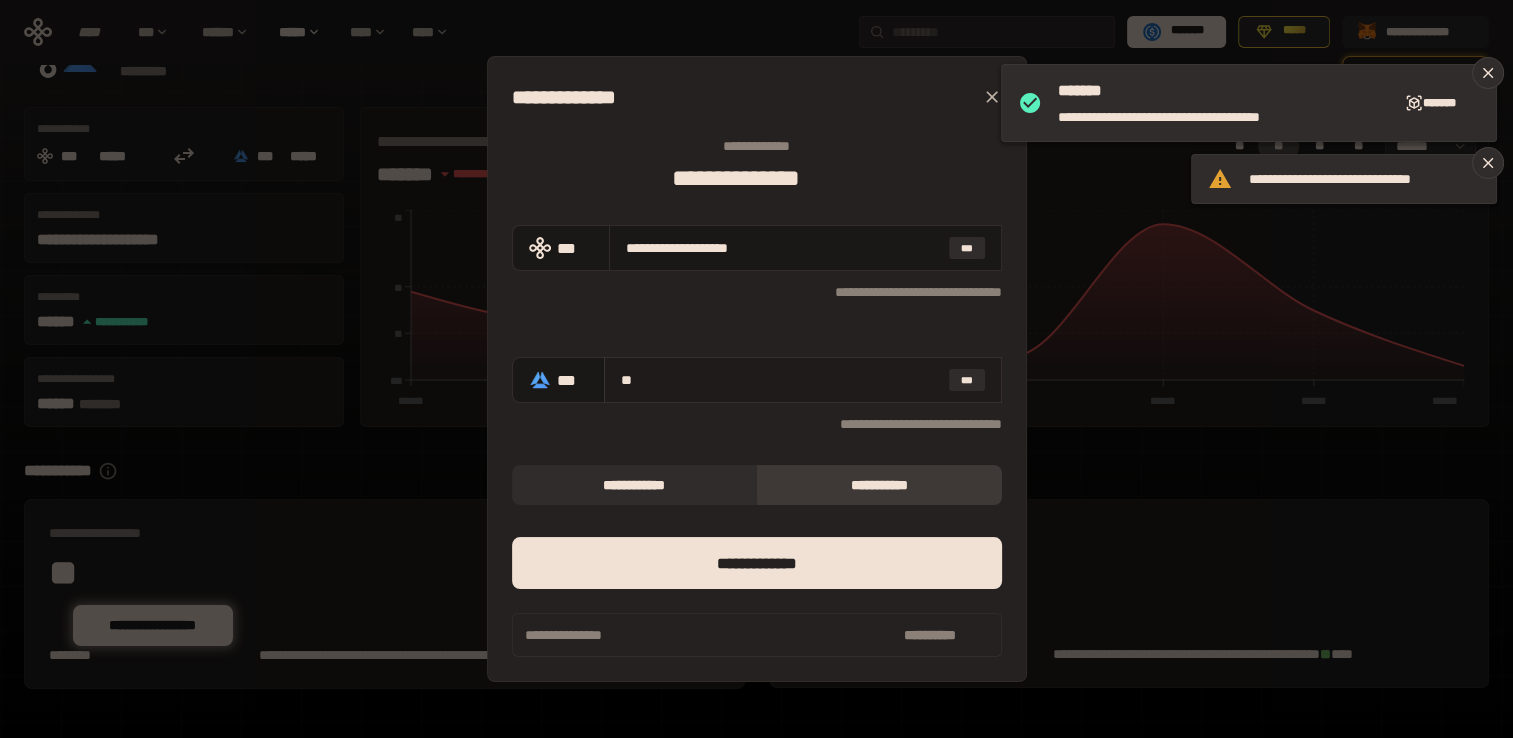 type on "**********" 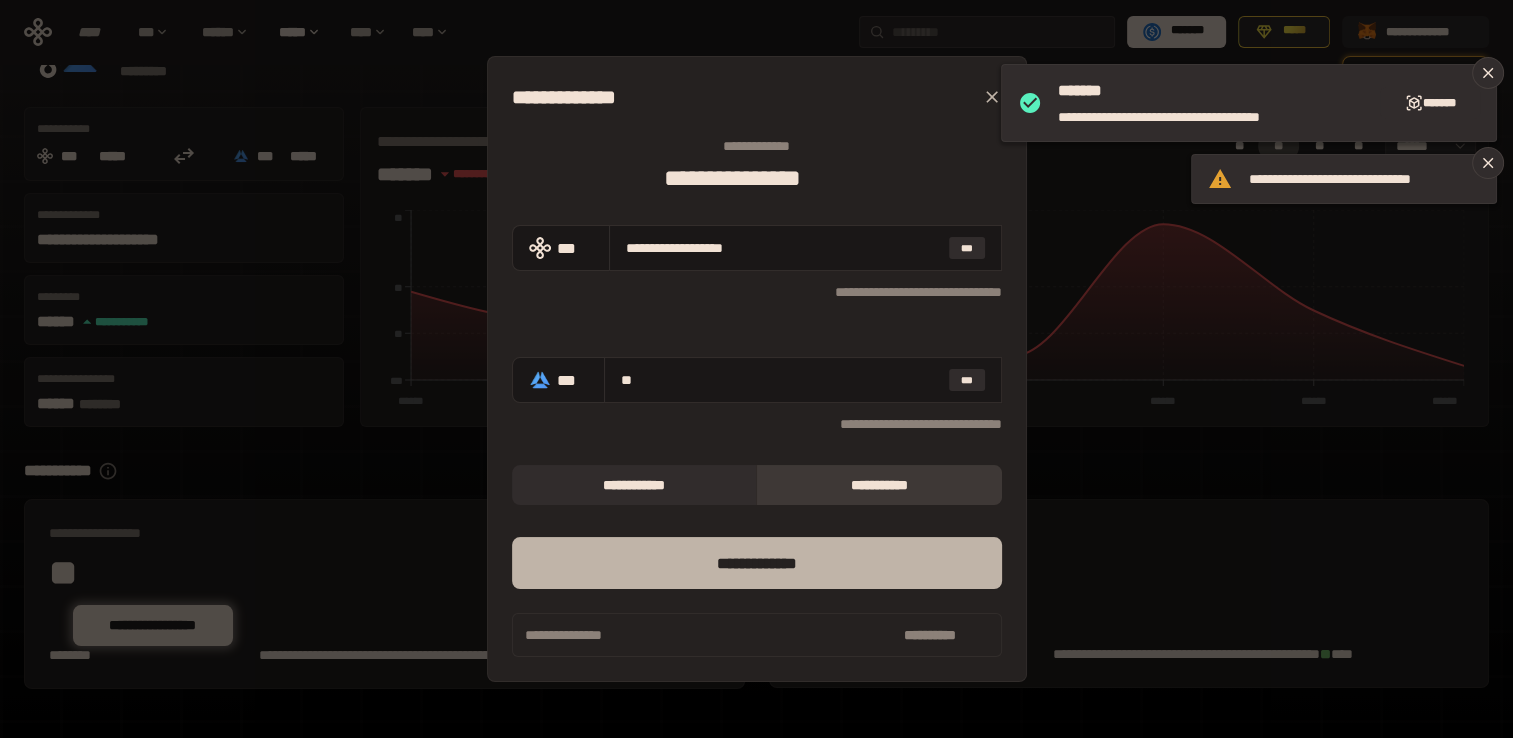 type on "**" 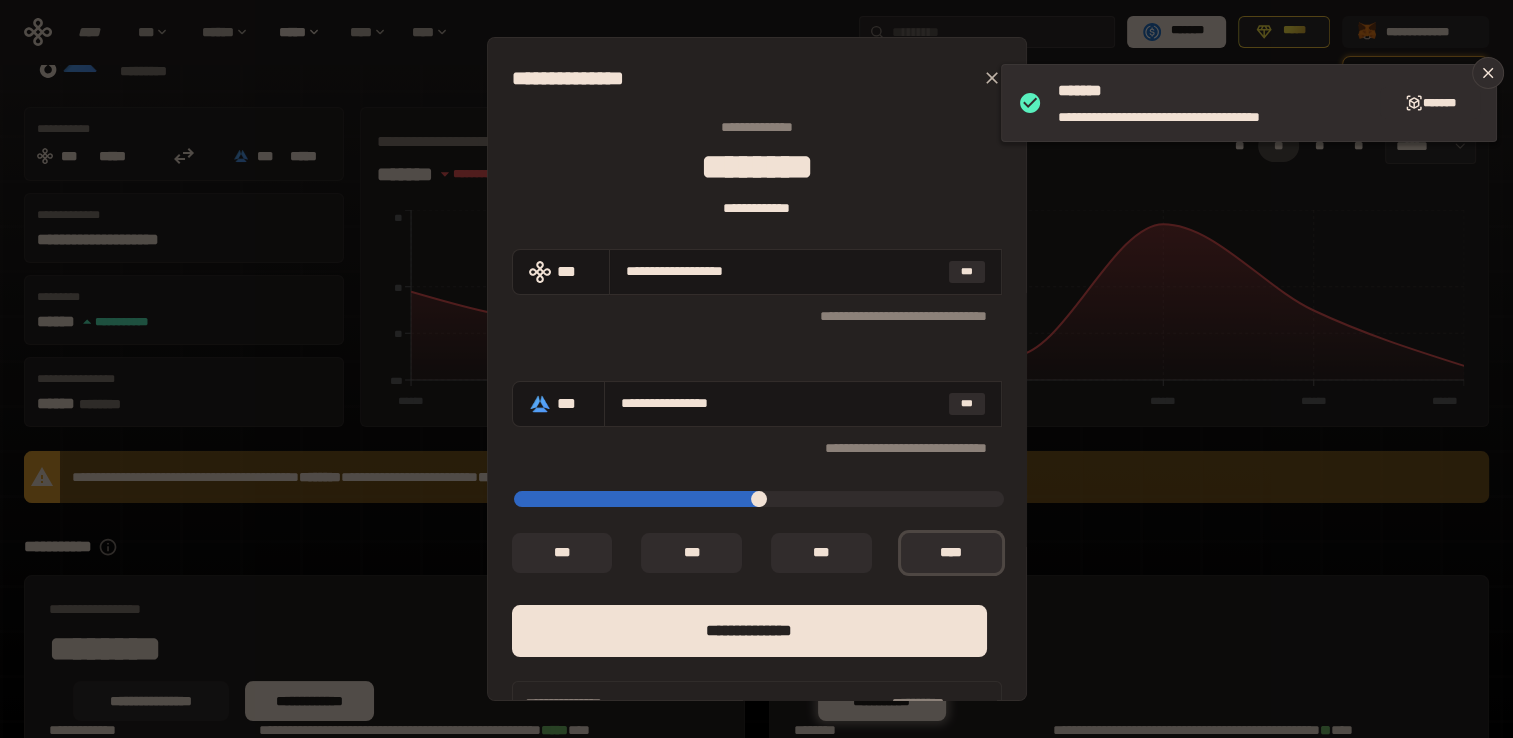 scroll, scrollTop: 77, scrollLeft: 0, axis: vertical 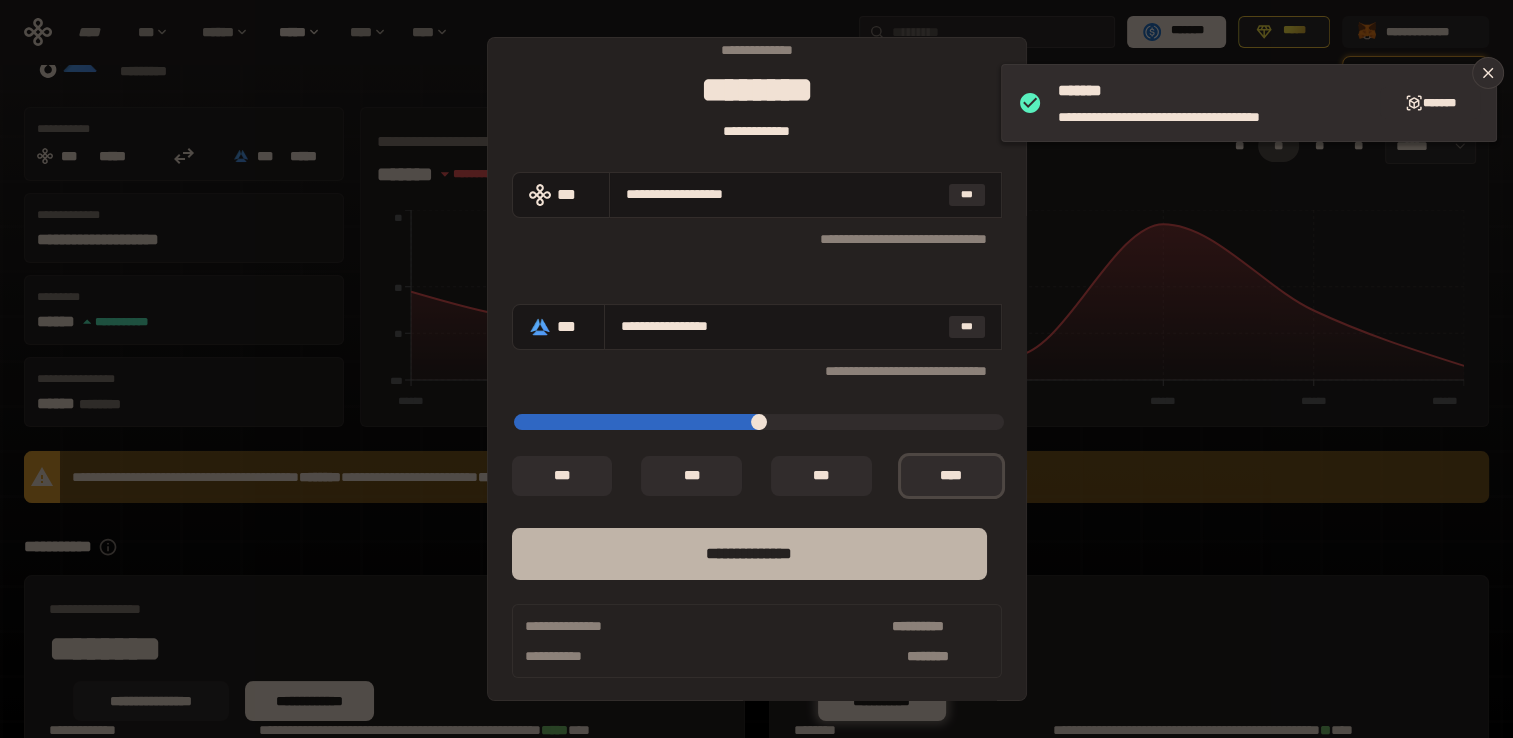 click on "**** *********" at bounding box center [749, 554] 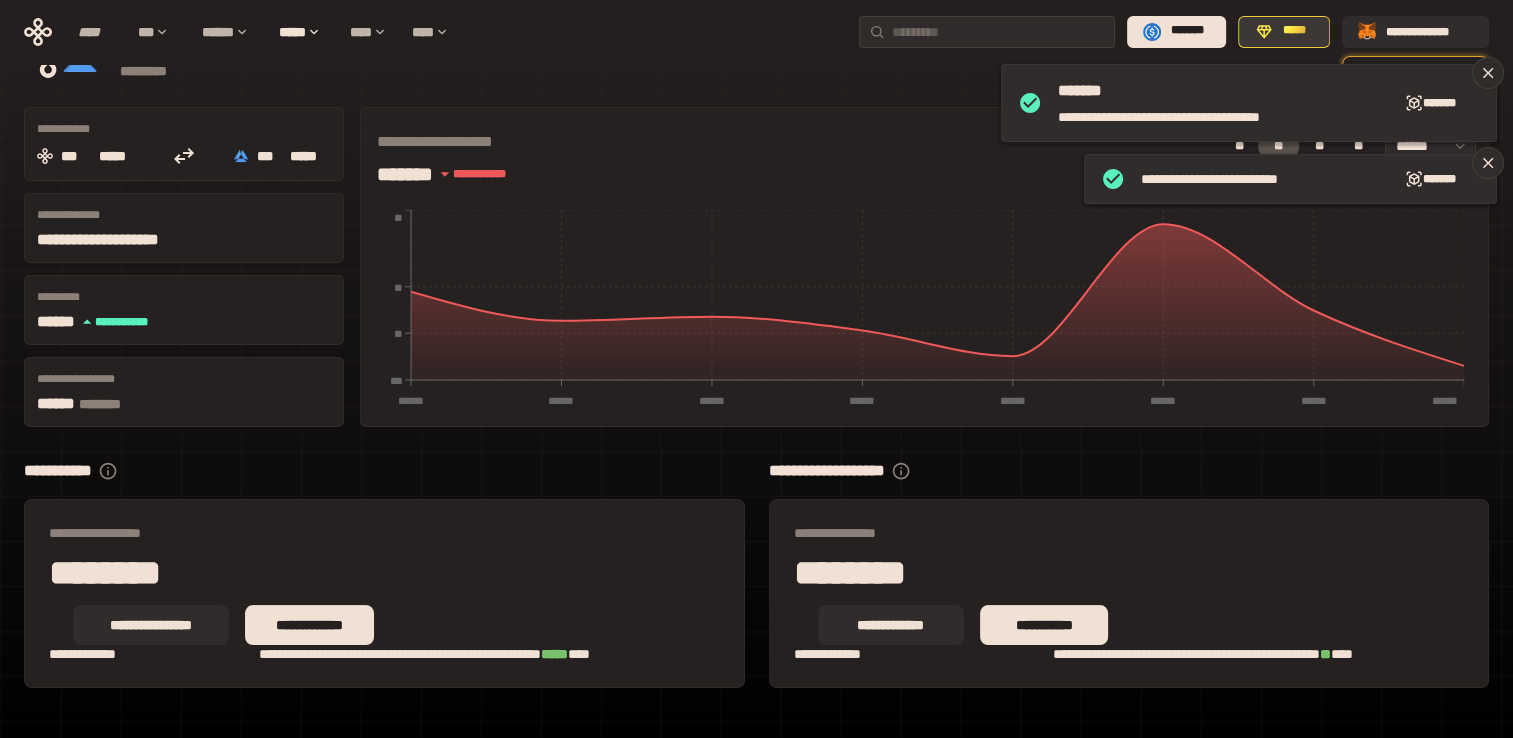 click on "*****" at bounding box center (1295, 31) 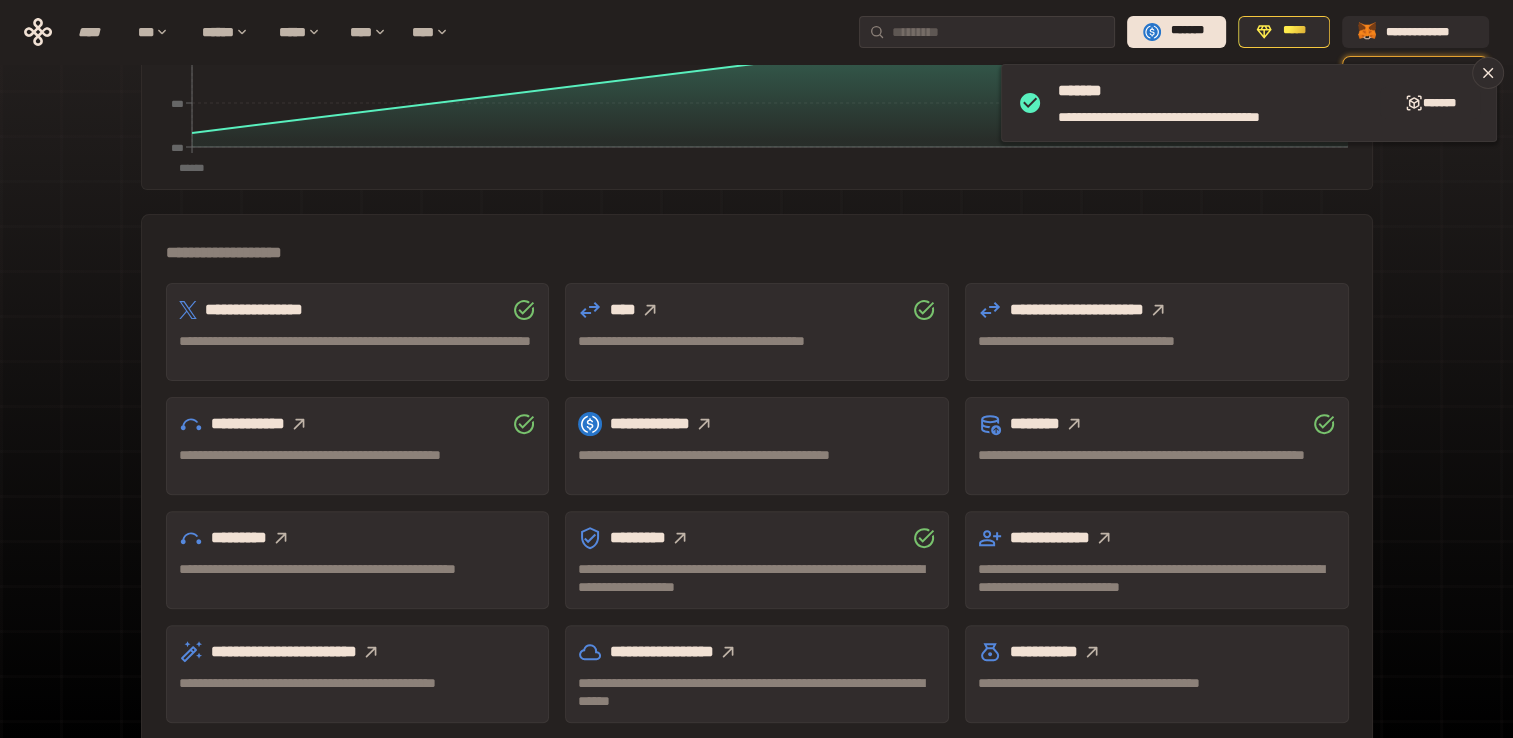 scroll, scrollTop: 546, scrollLeft: 0, axis: vertical 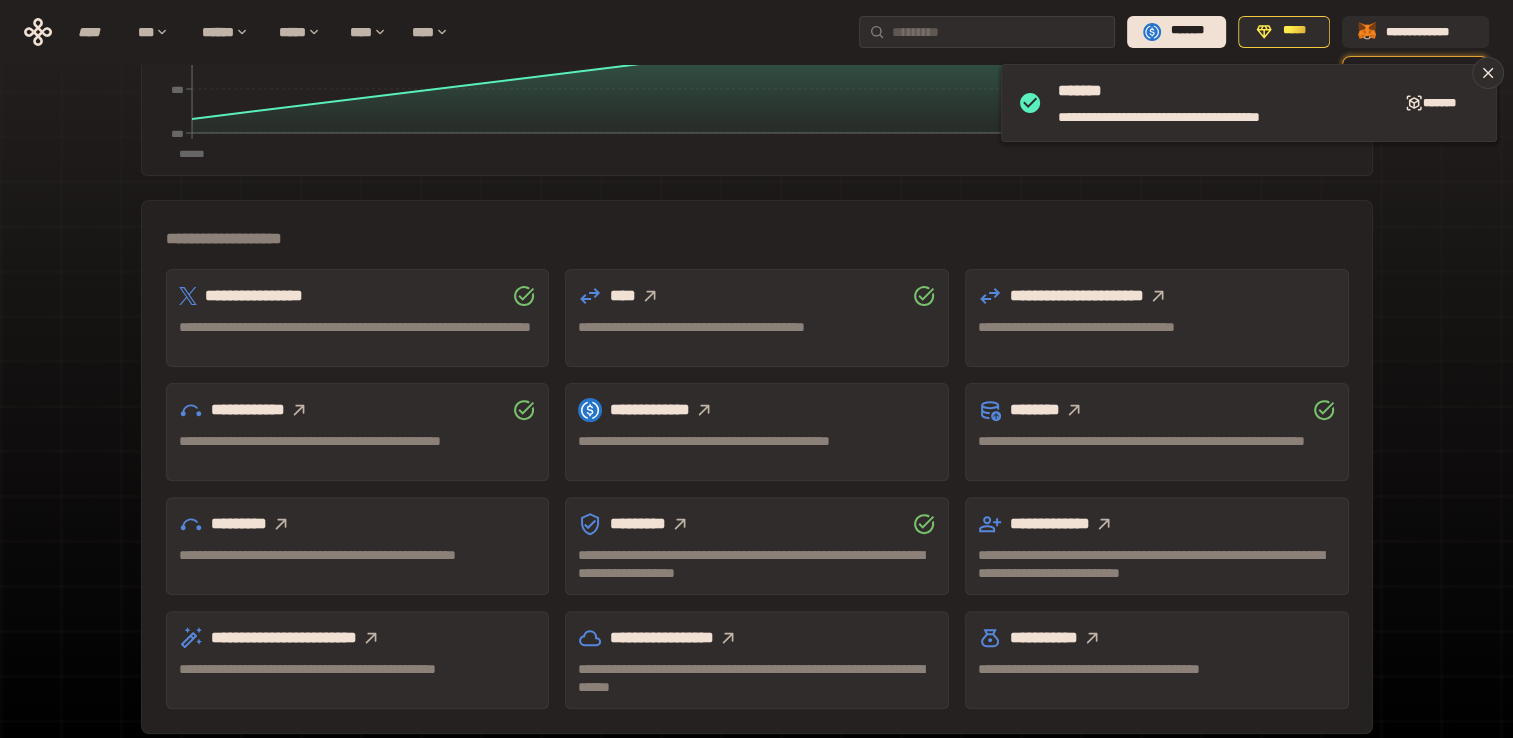 click 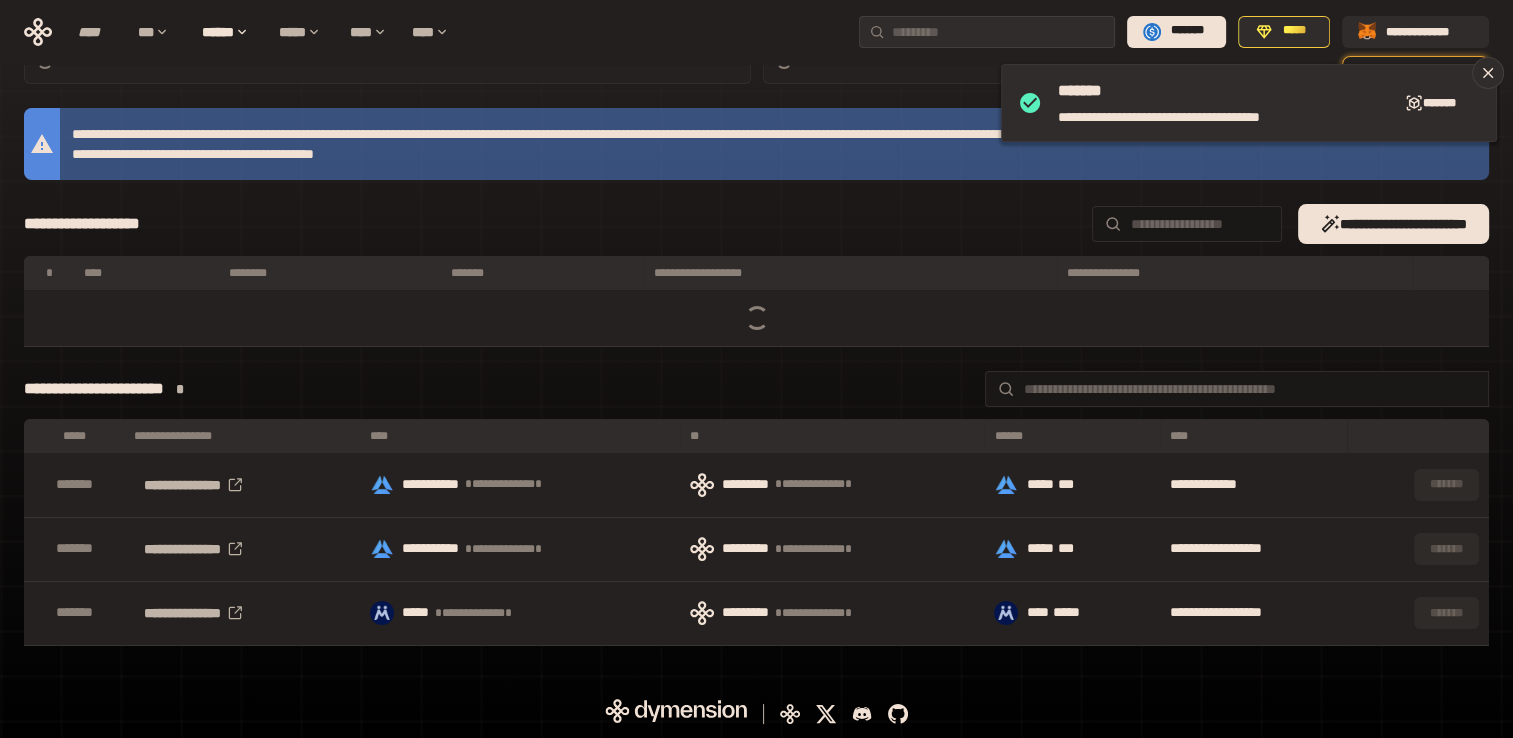 scroll, scrollTop: 0, scrollLeft: 0, axis: both 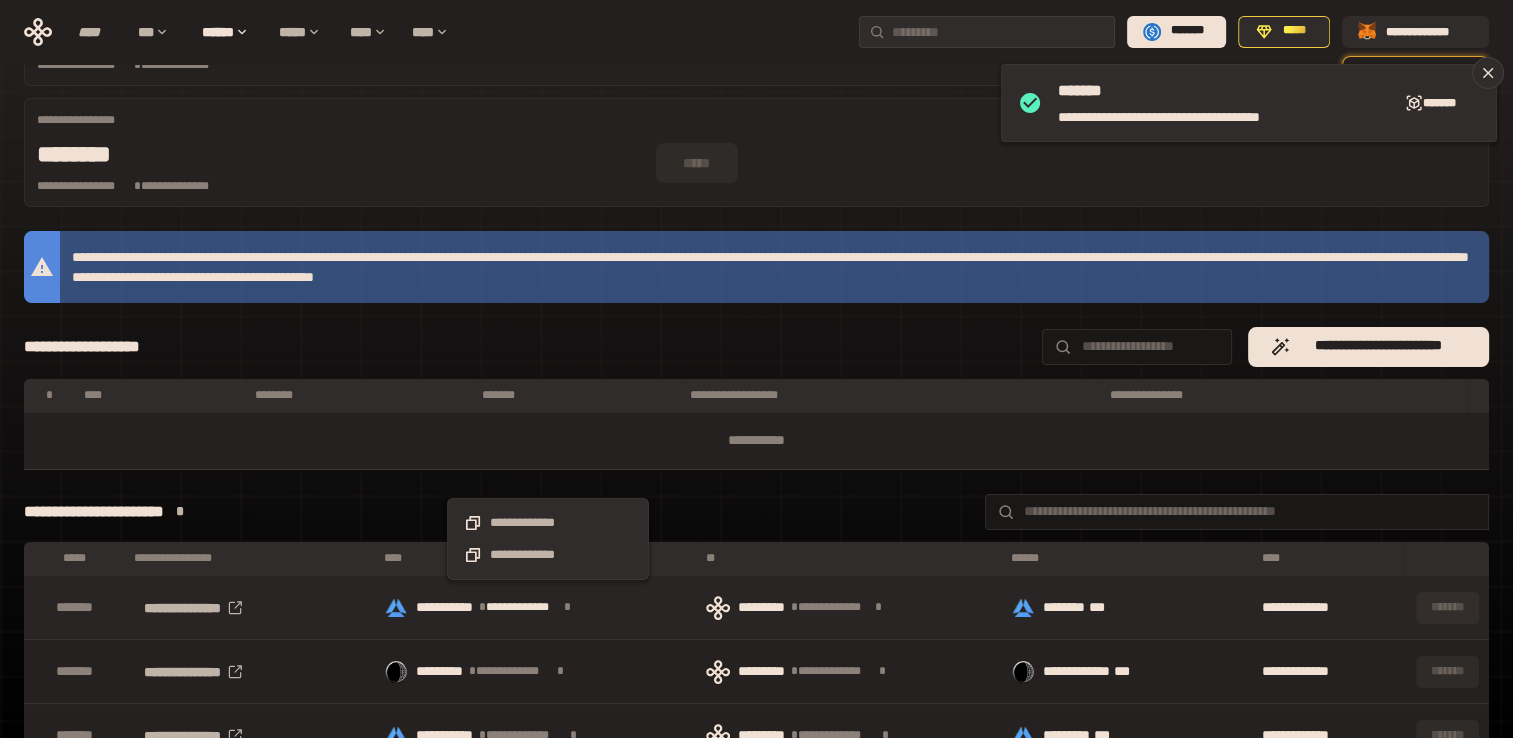 click on "**********" at bounding box center [525, 607] 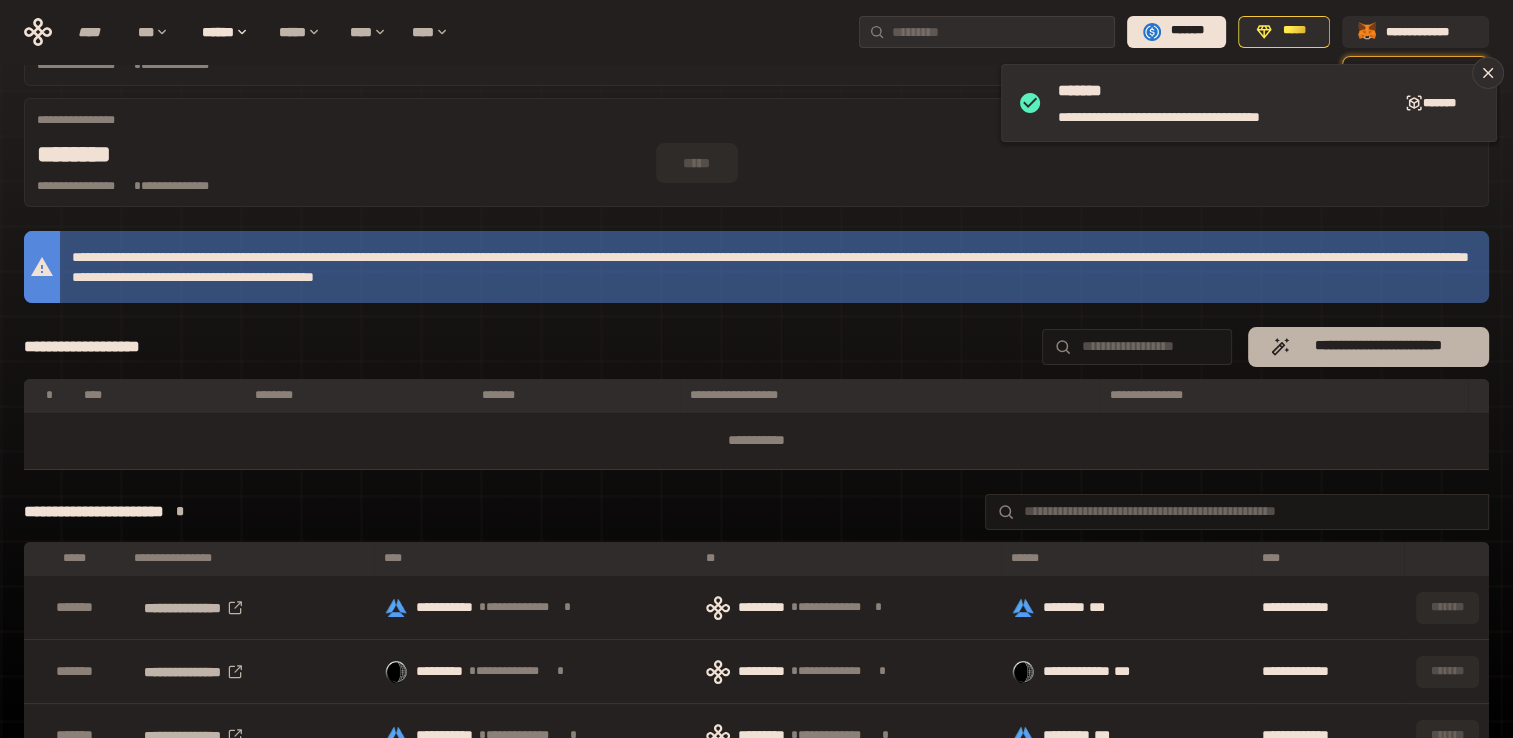 click on "**********" at bounding box center [1378, 346] 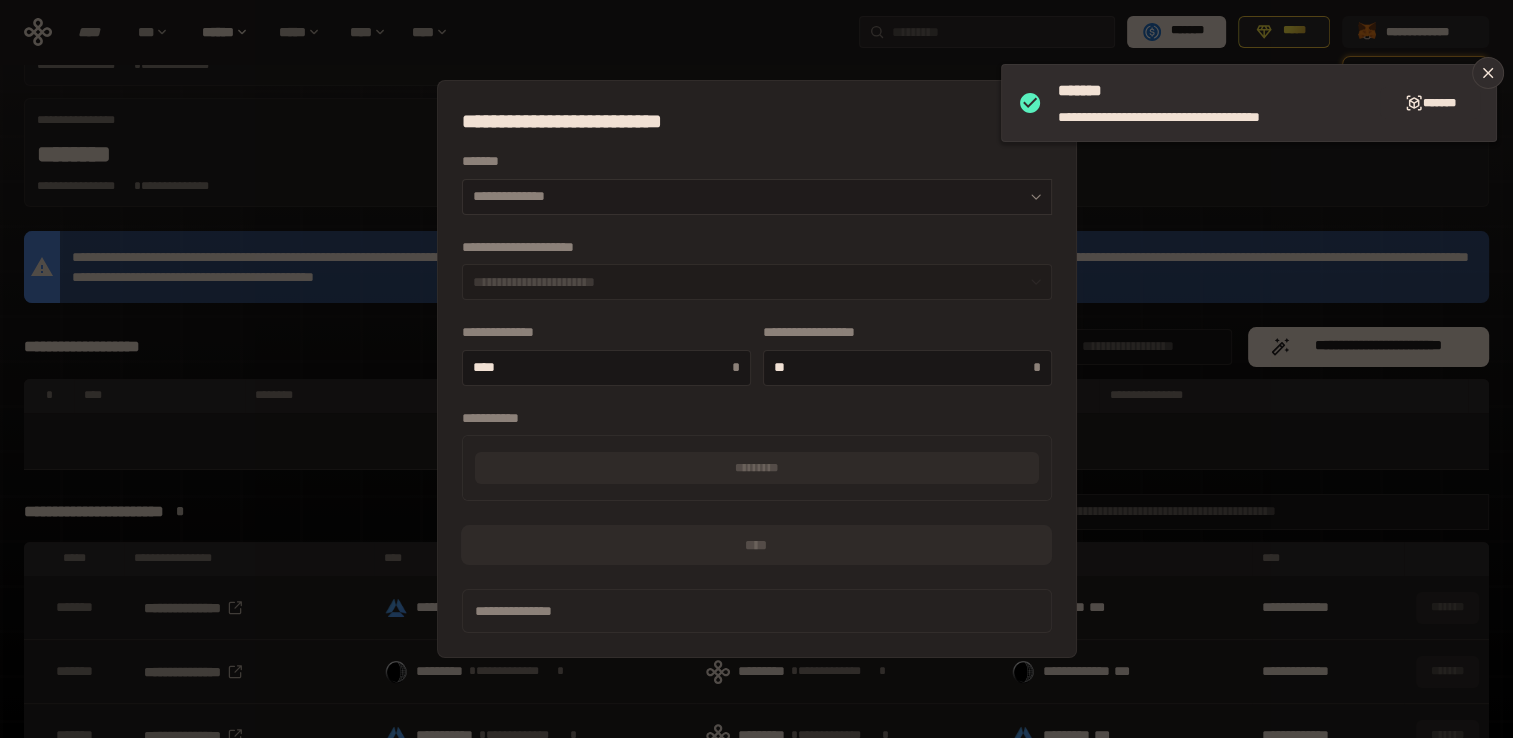 click on "**********" at bounding box center (757, 197) 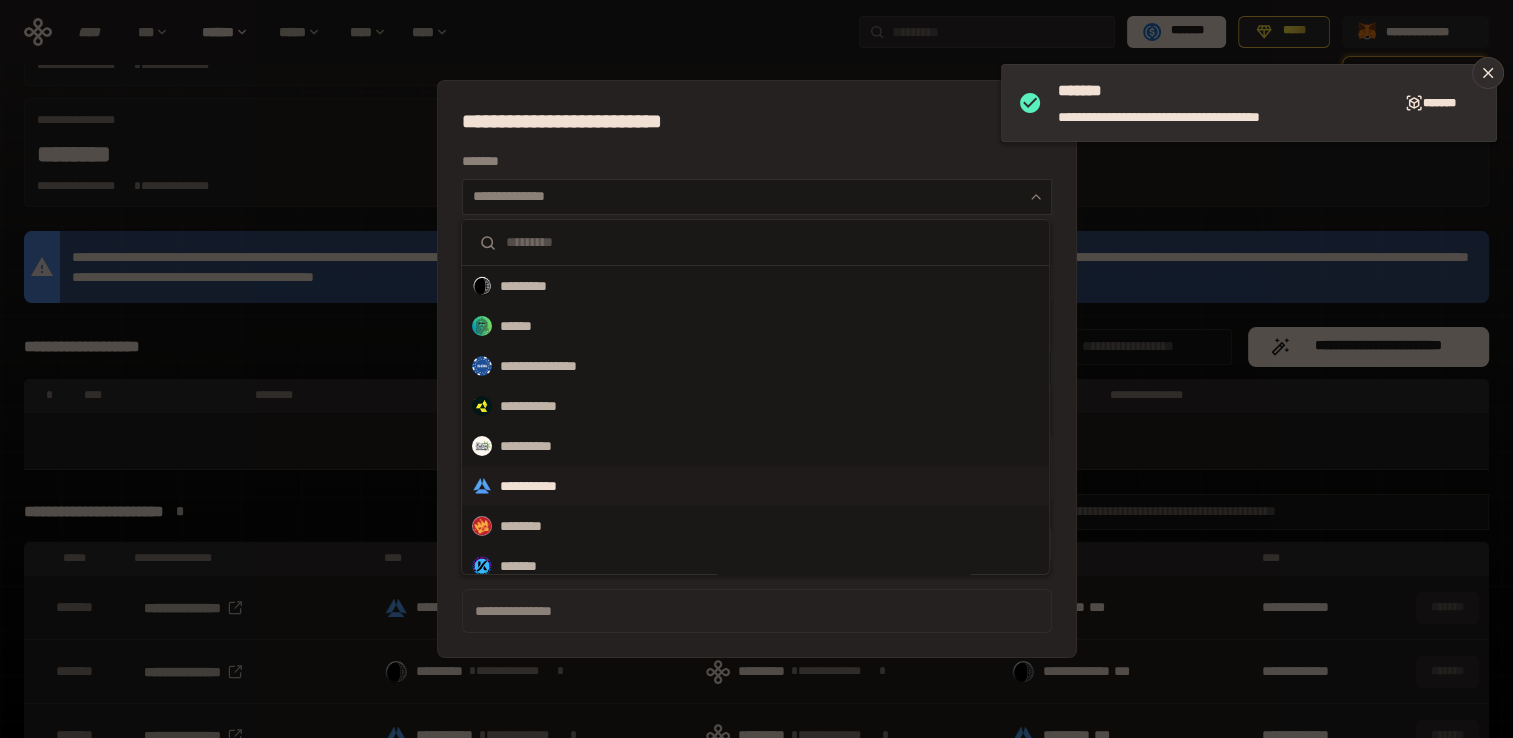 click on "**********" at bounding box center [543, 486] 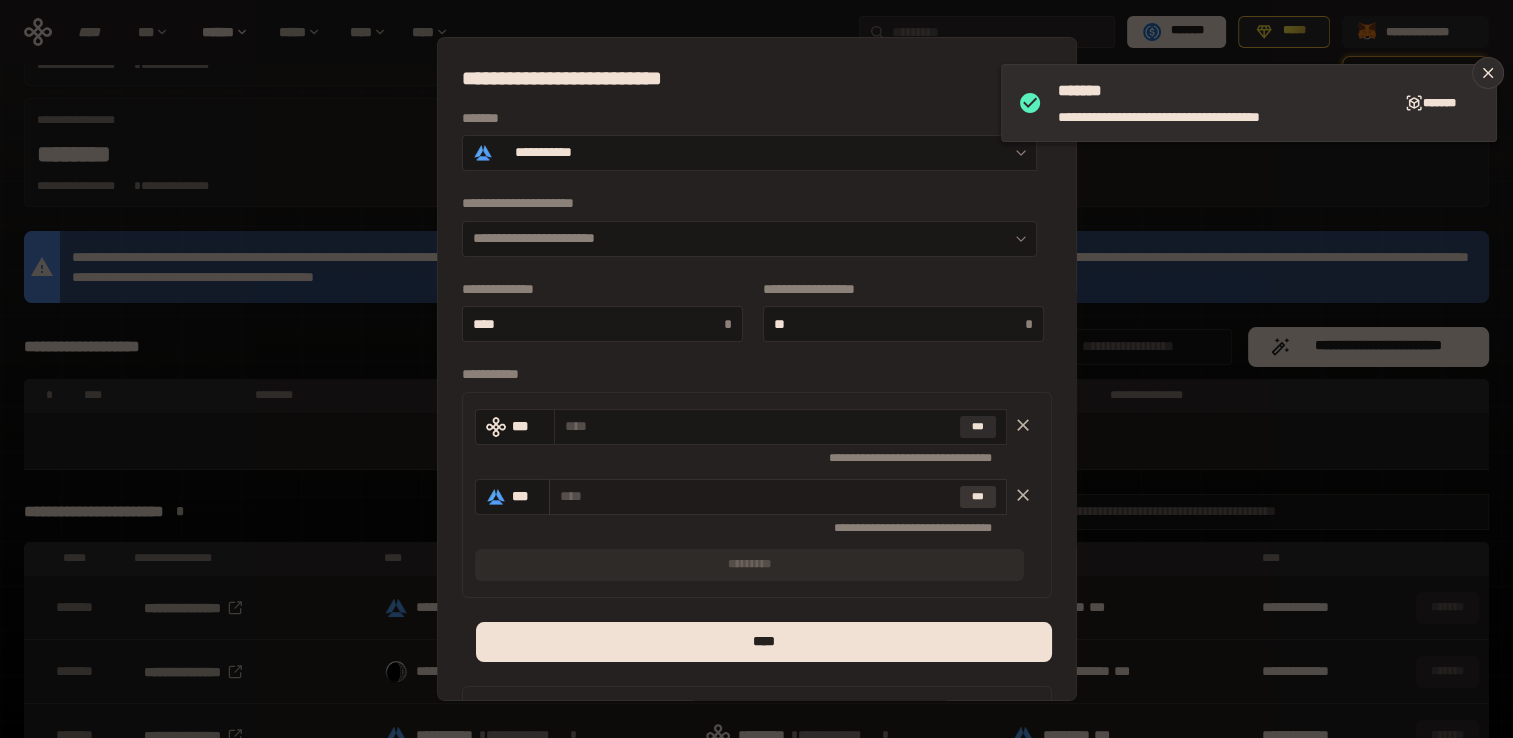 click on "***" at bounding box center [978, 497] 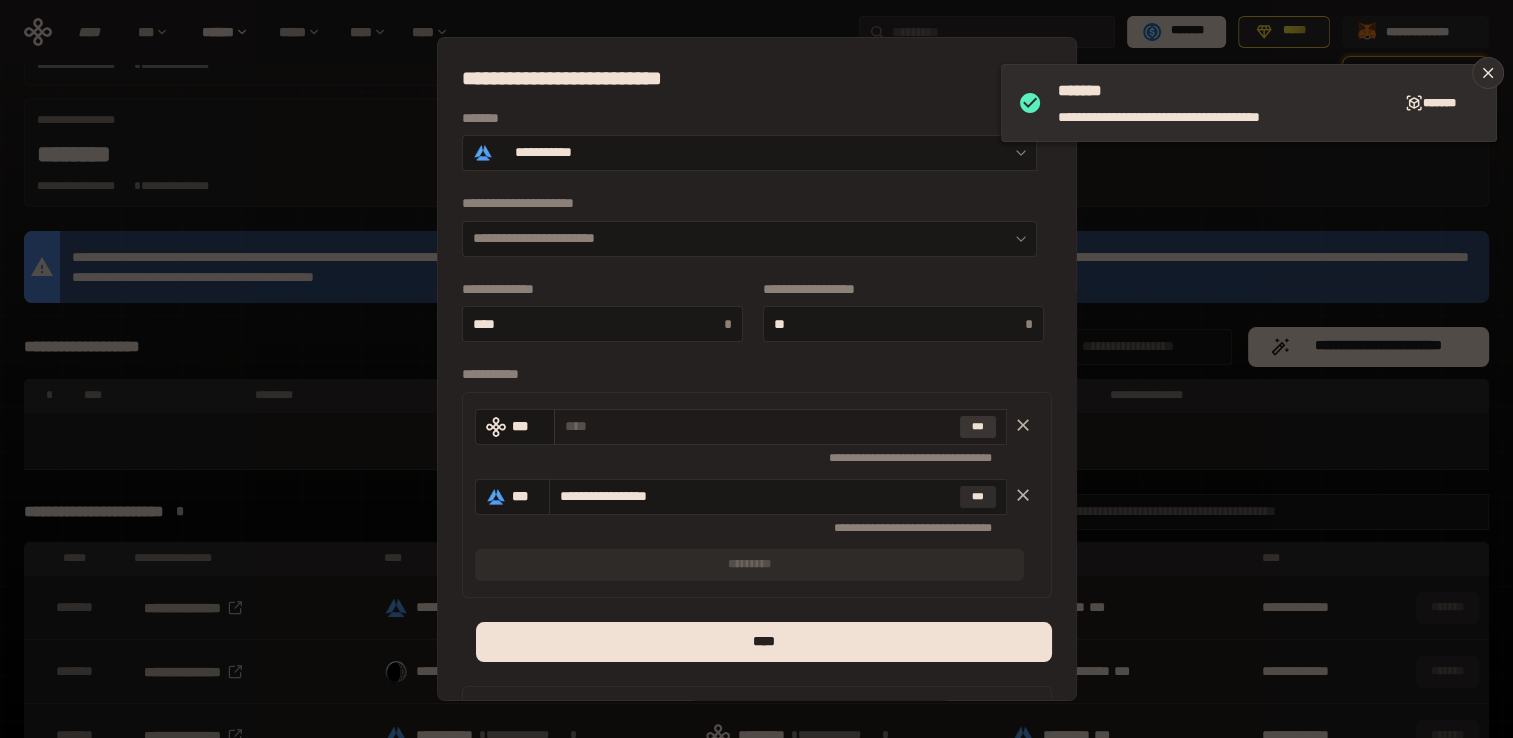 click on "***" at bounding box center [978, 427] 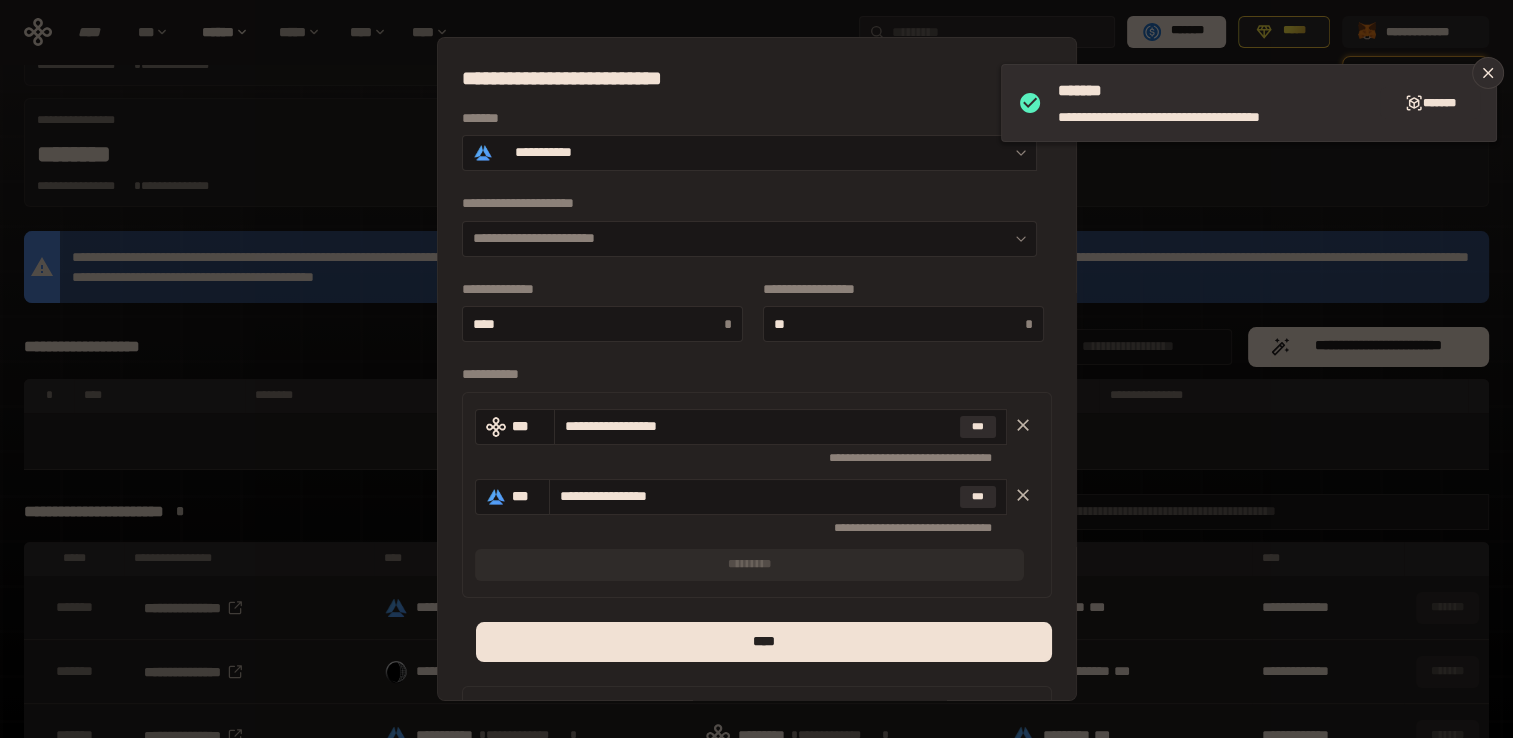 click on "**********" at bounding box center (756, 369) 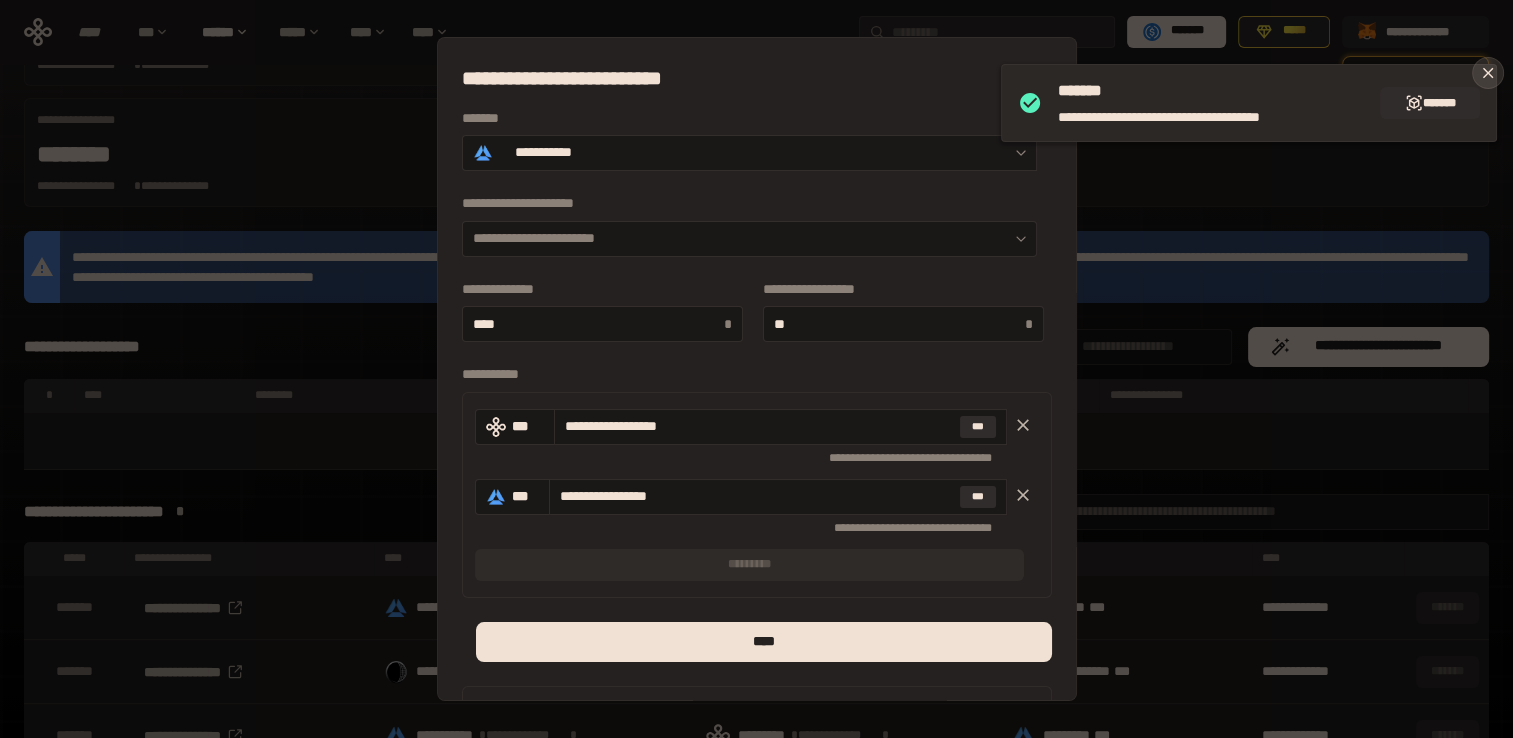 click 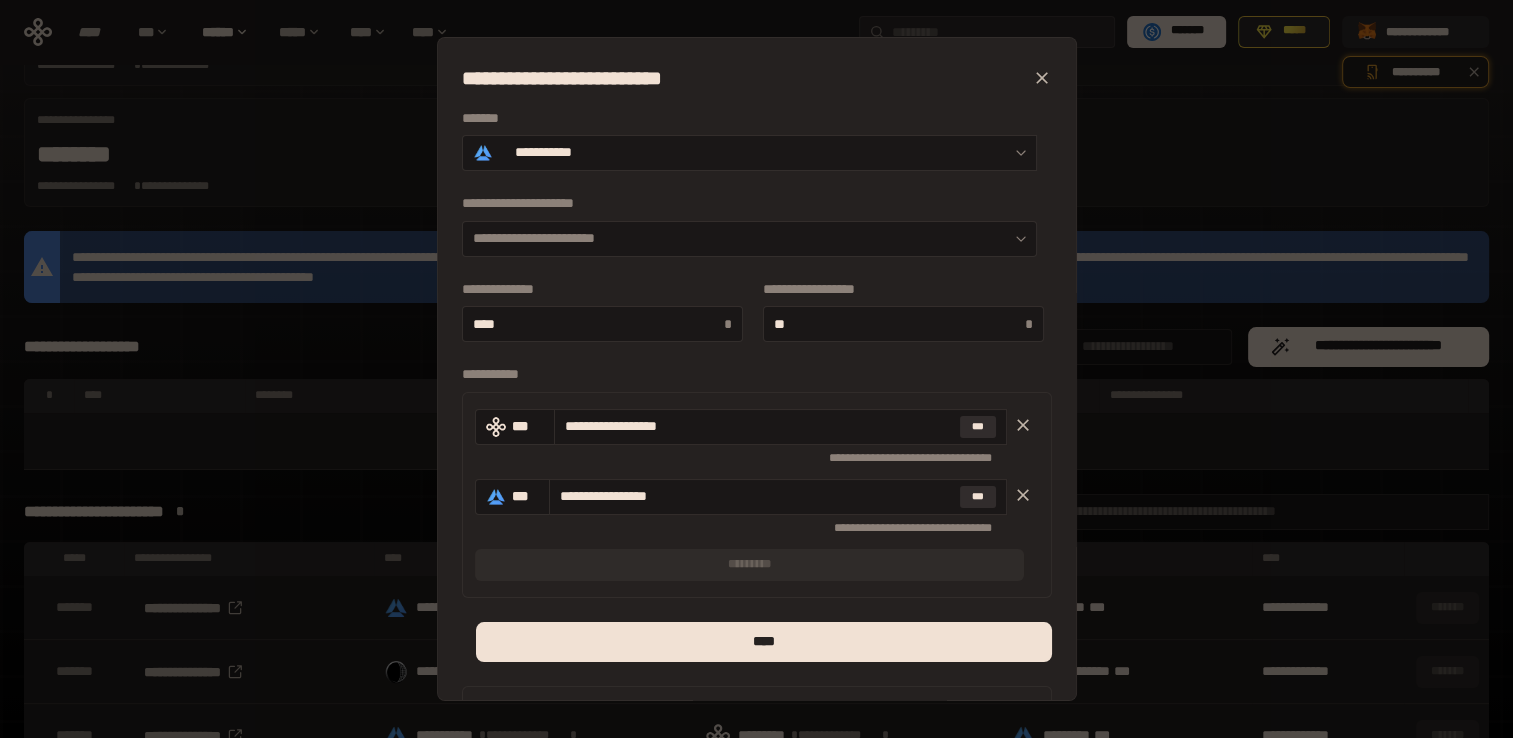 click 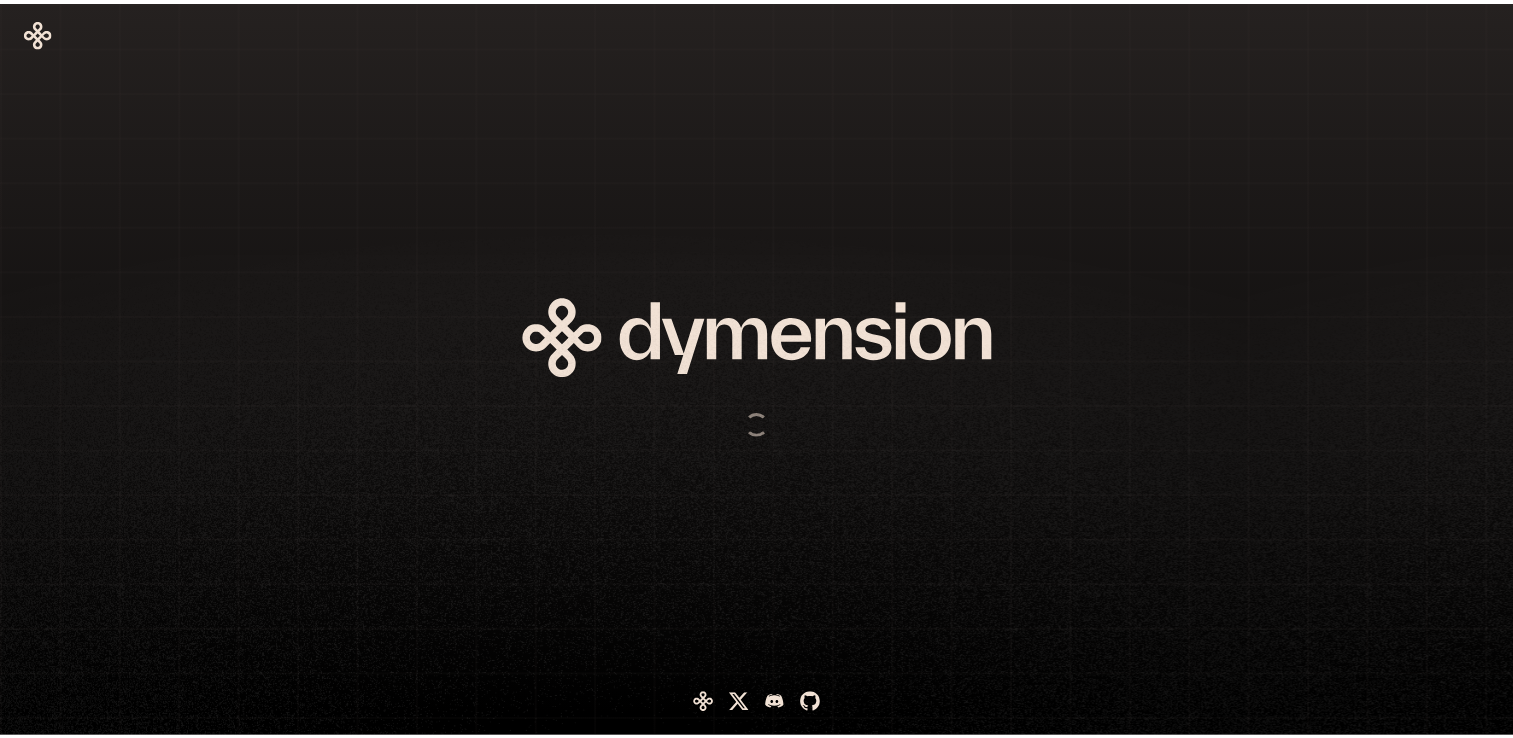 scroll, scrollTop: 0, scrollLeft: 0, axis: both 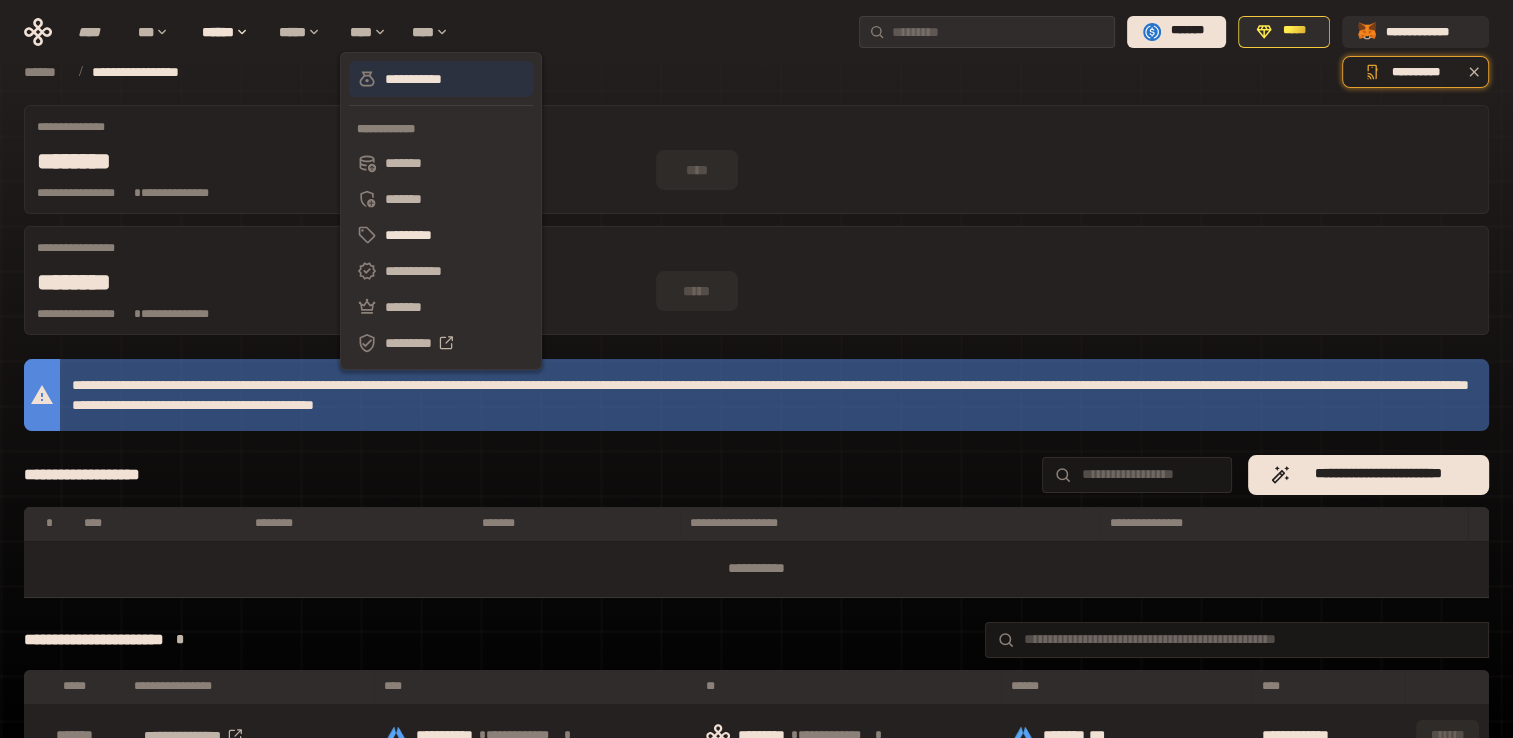 click on "**********" at bounding box center [441, 79] 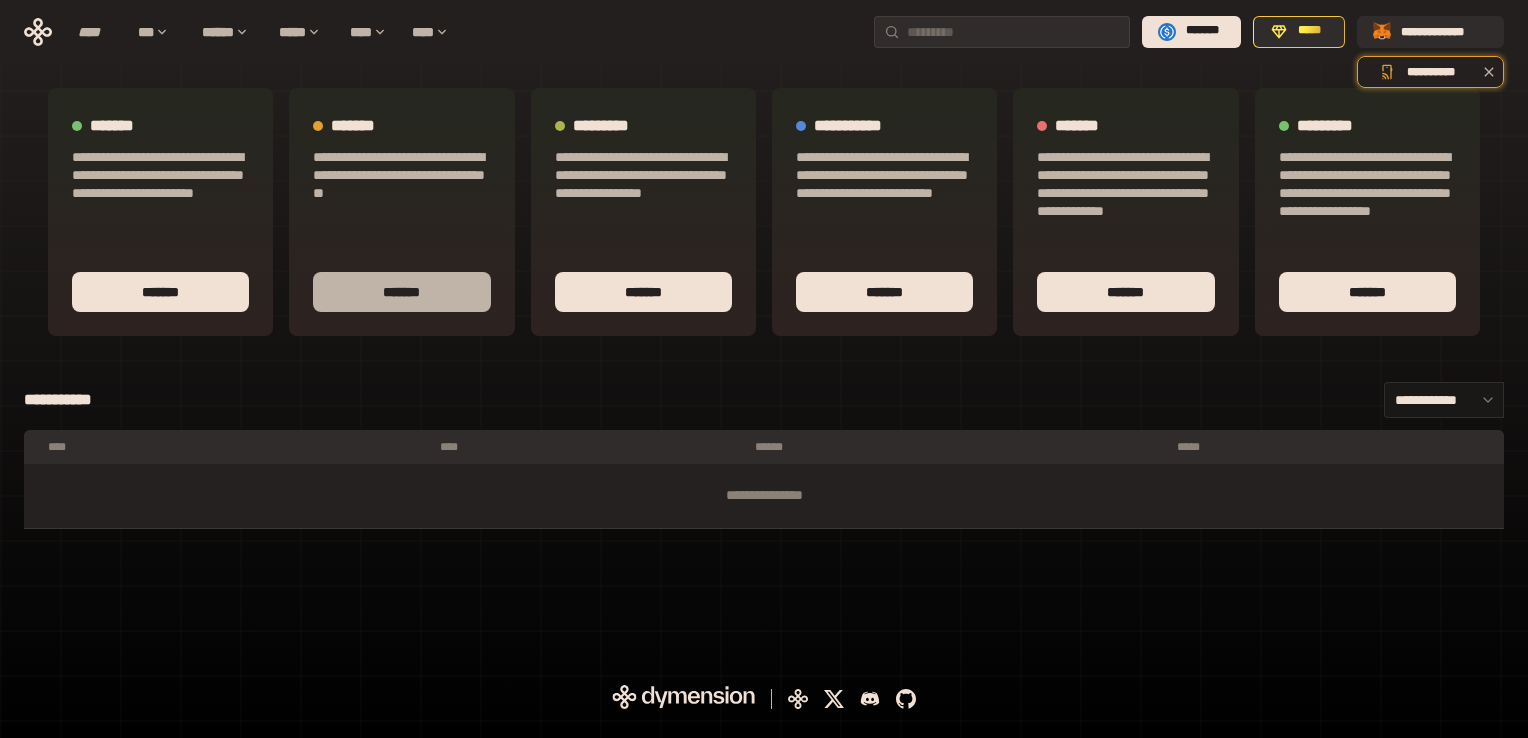click on "*******" at bounding box center (401, 292) 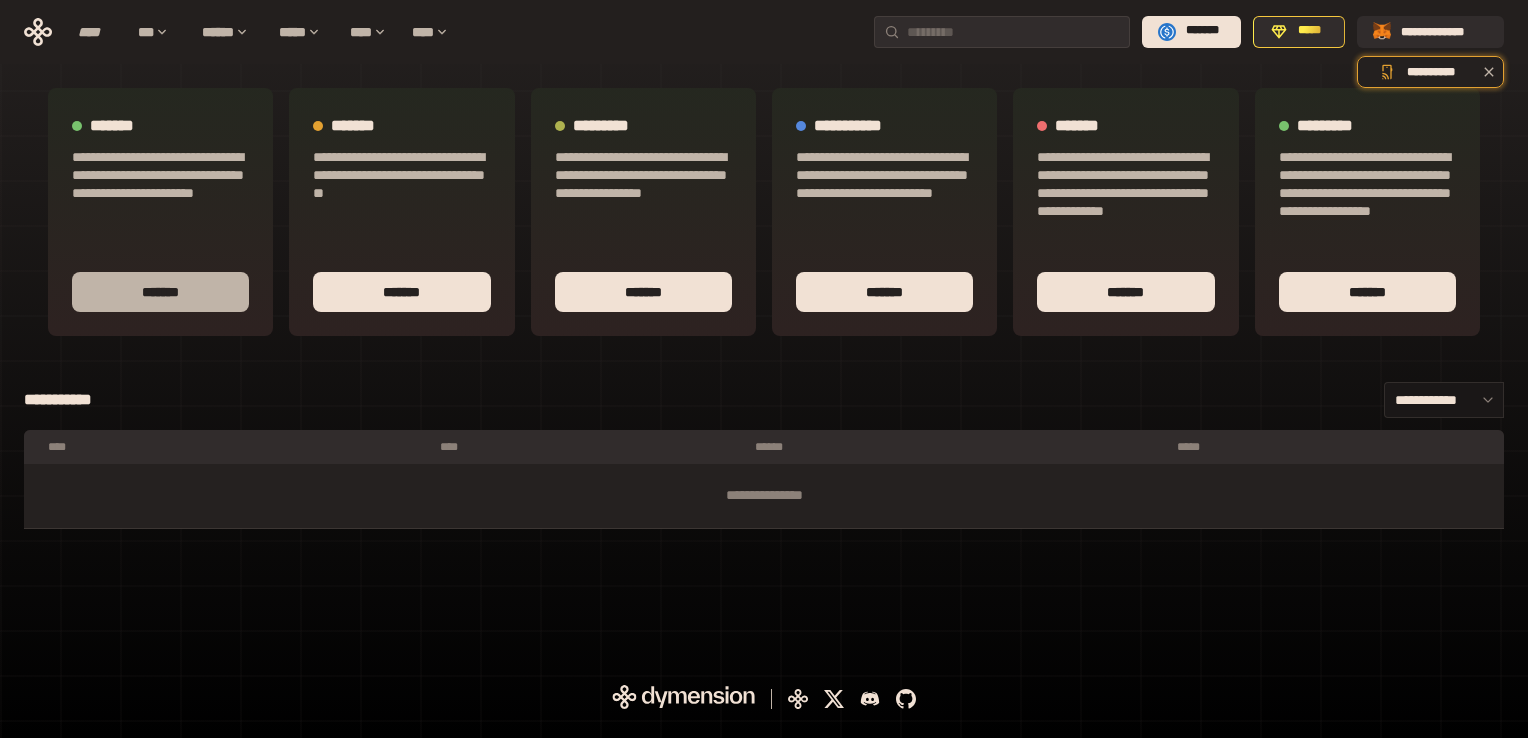 click on "*******" at bounding box center (160, 292) 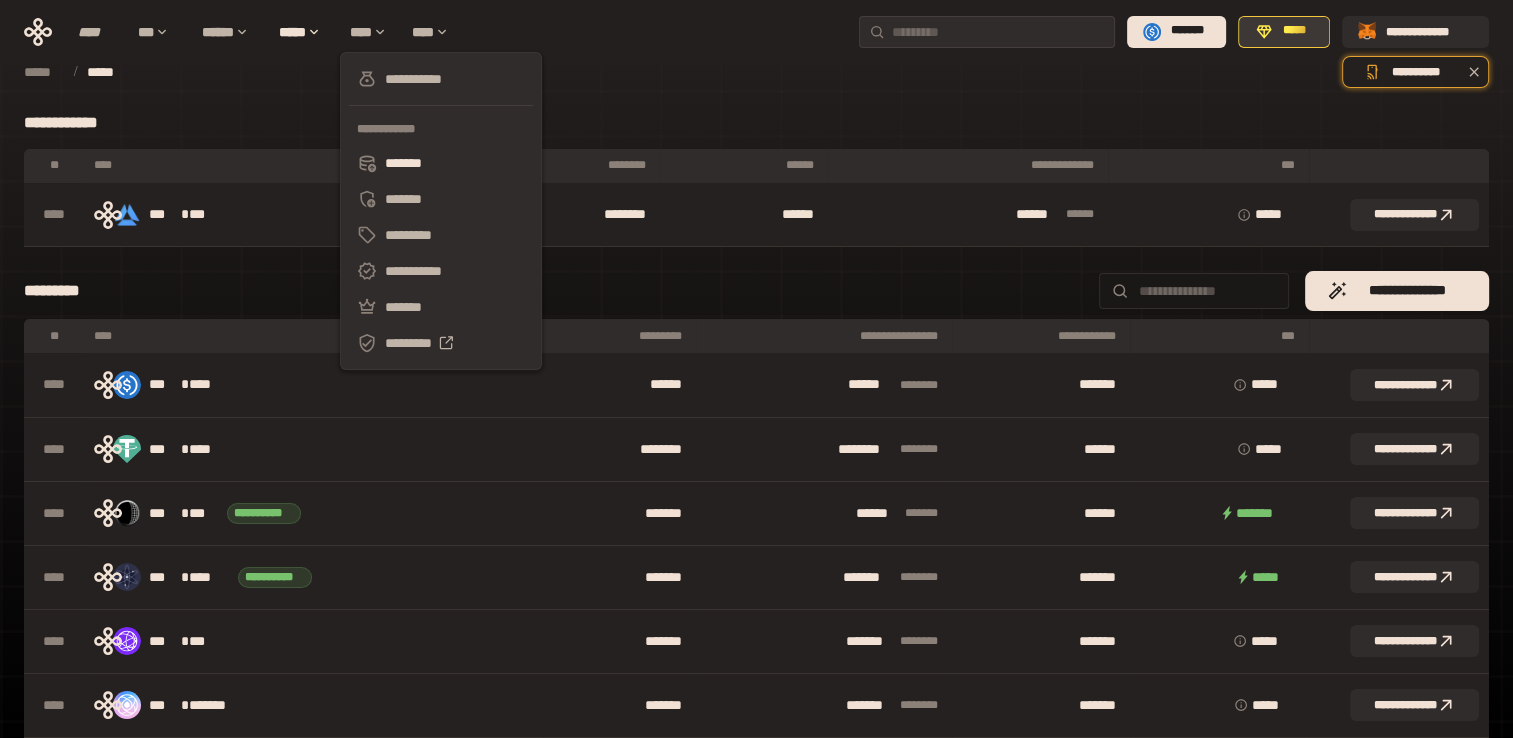 click on "*****" at bounding box center [1284, 32] 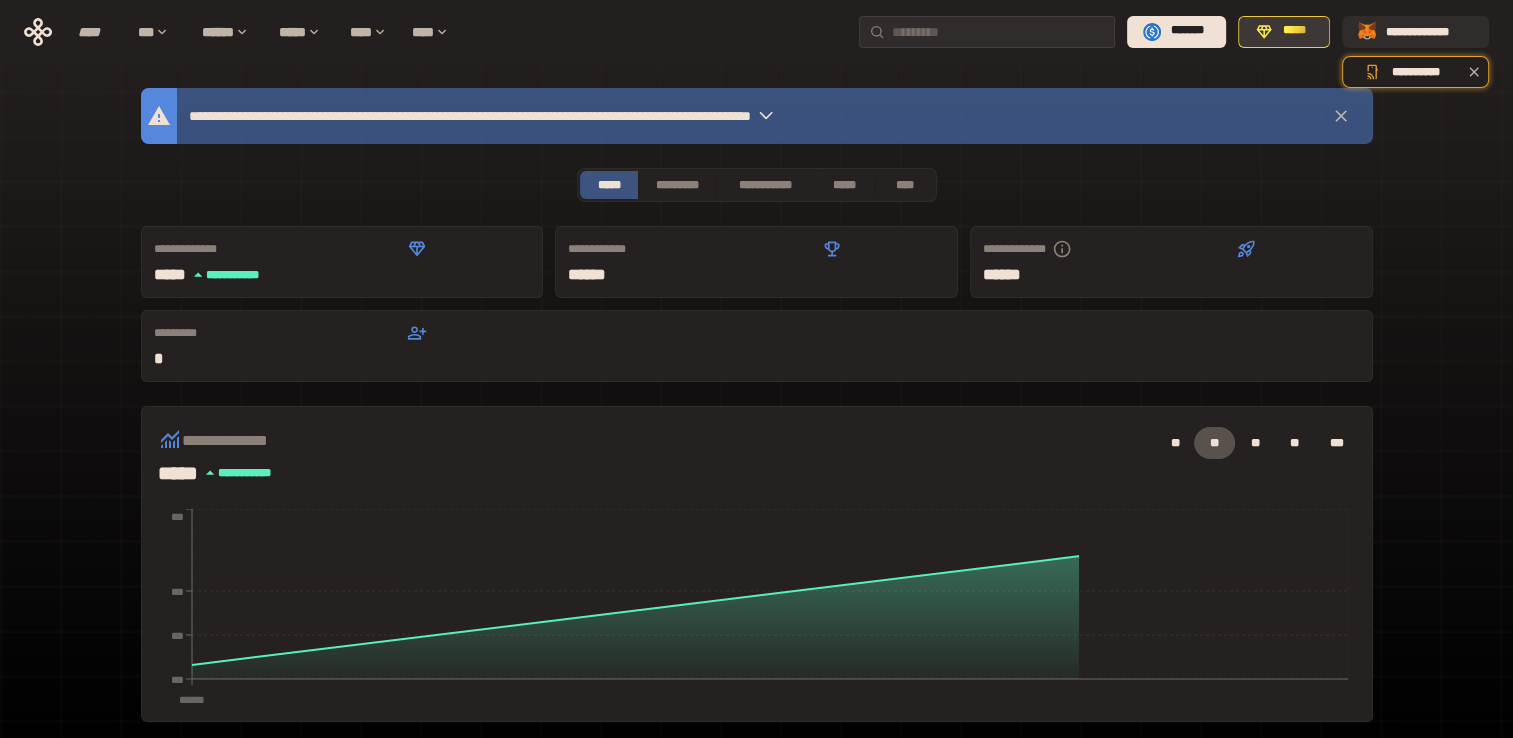 type 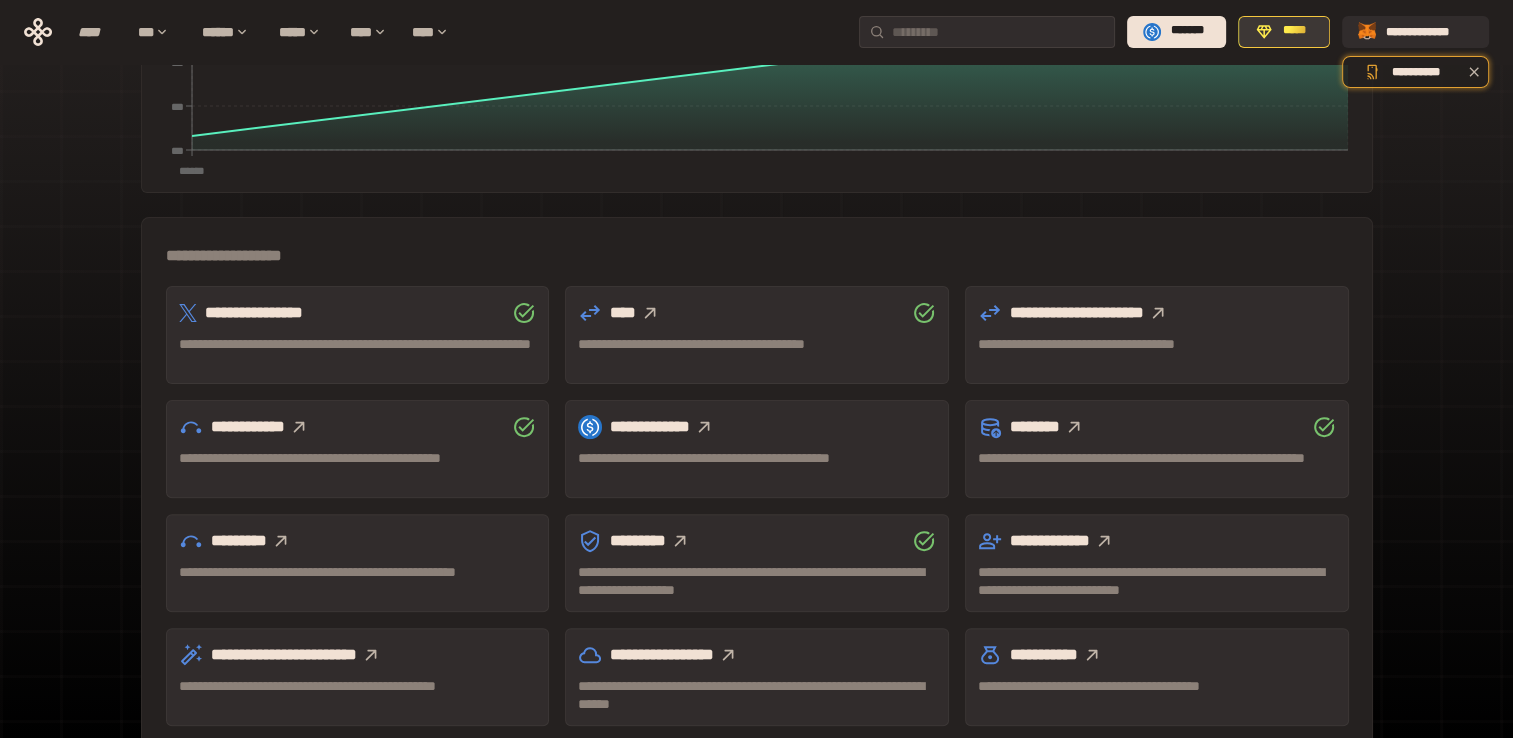 scroll, scrollTop: 546, scrollLeft: 0, axis: vertical 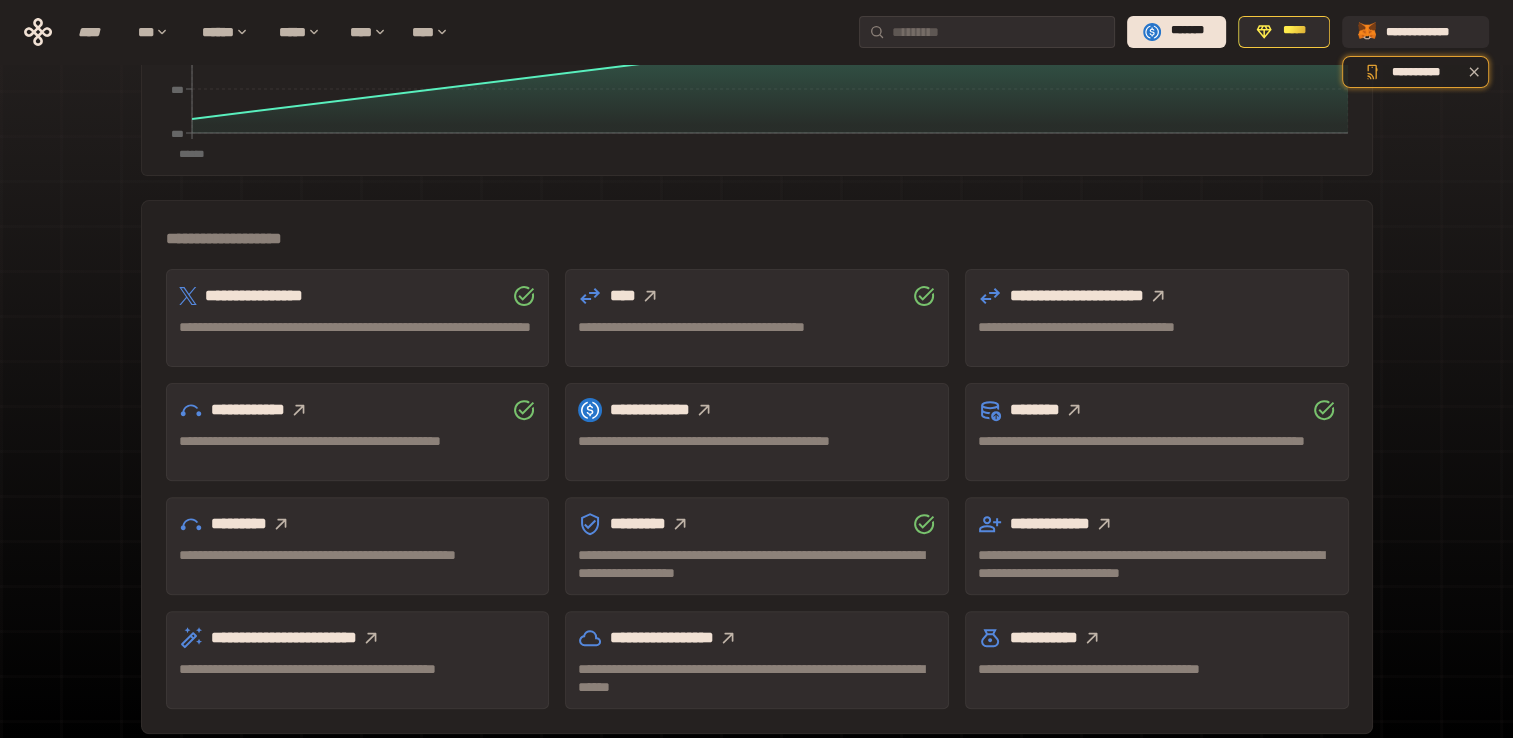 click 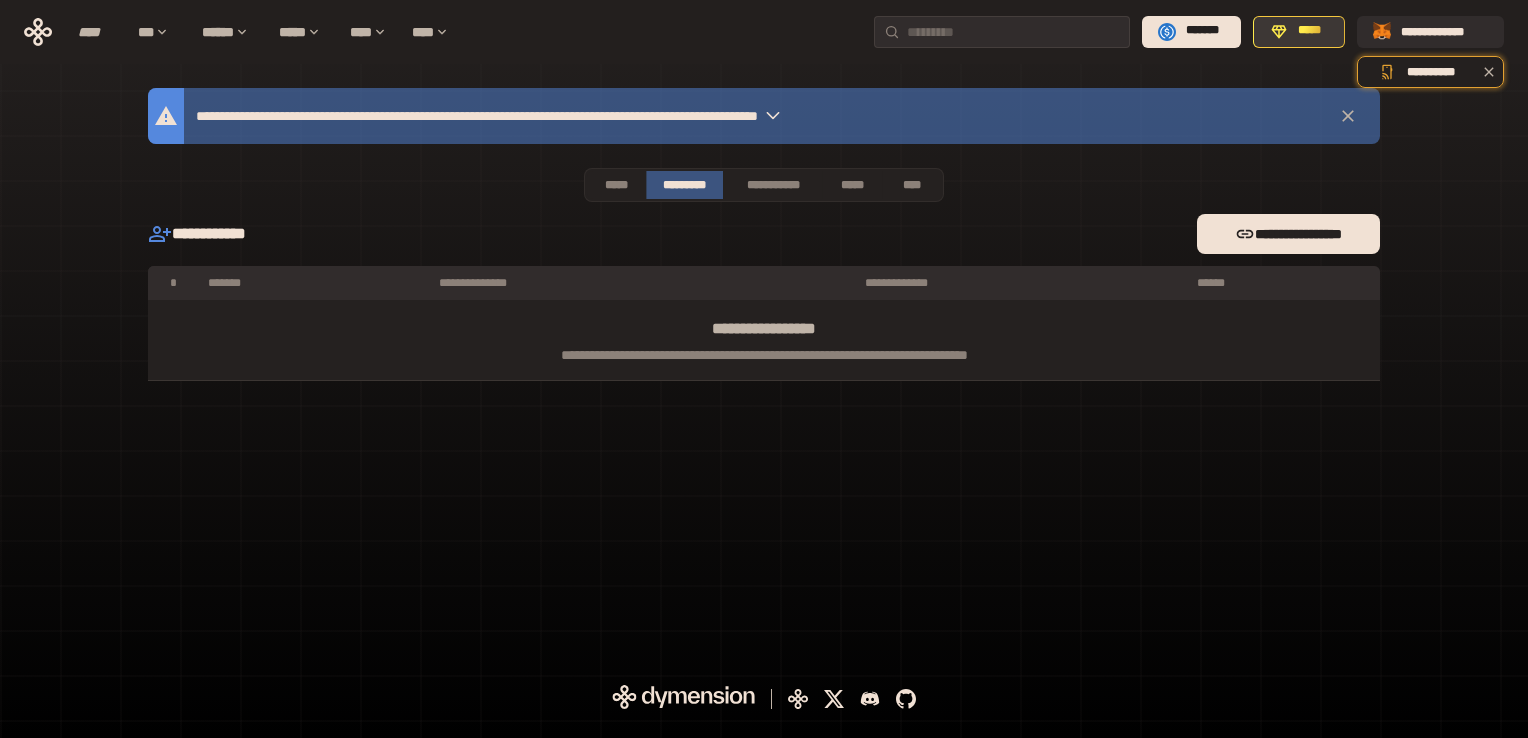 click on "*****" at bounding box center [1310, 31] 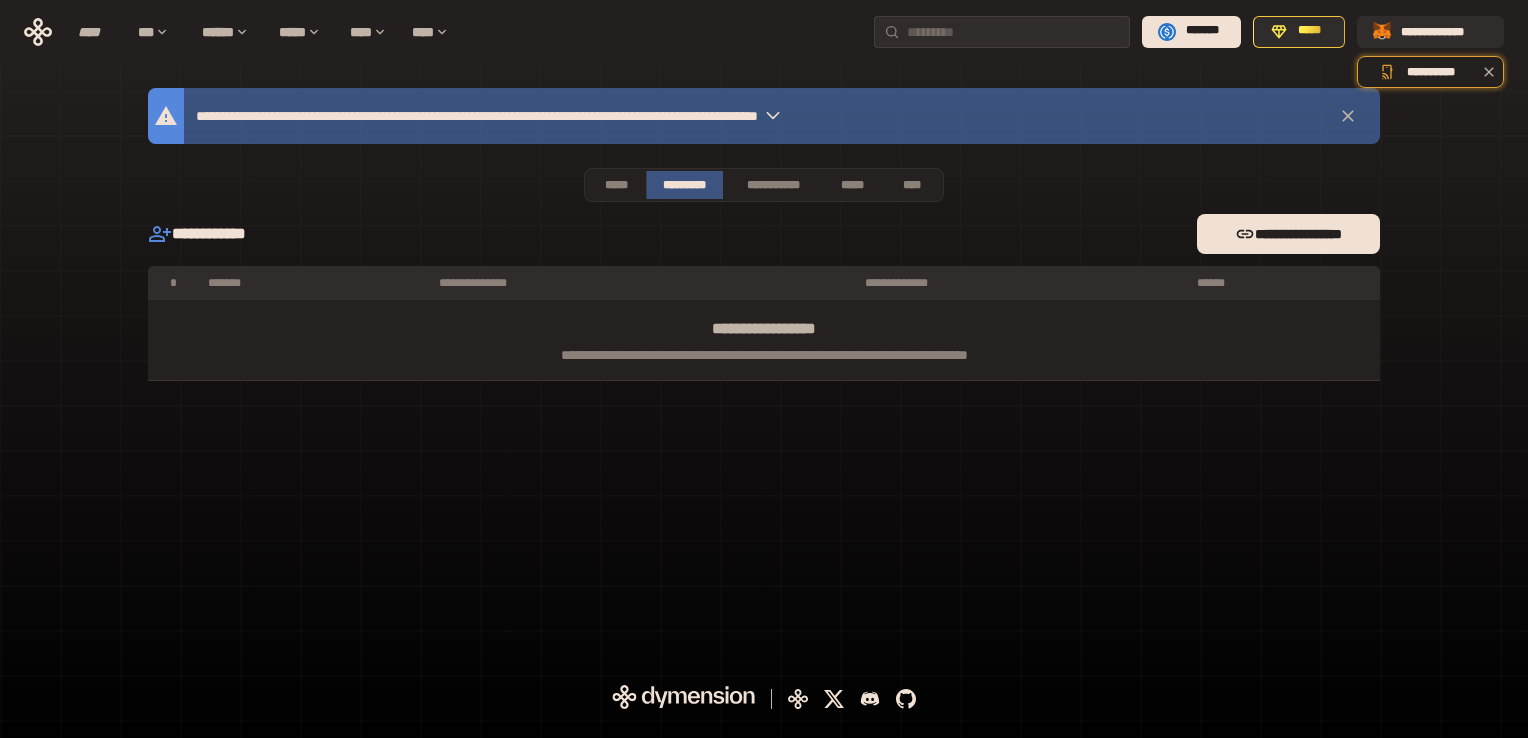 click on "**********" at bounding box center (764, 244) 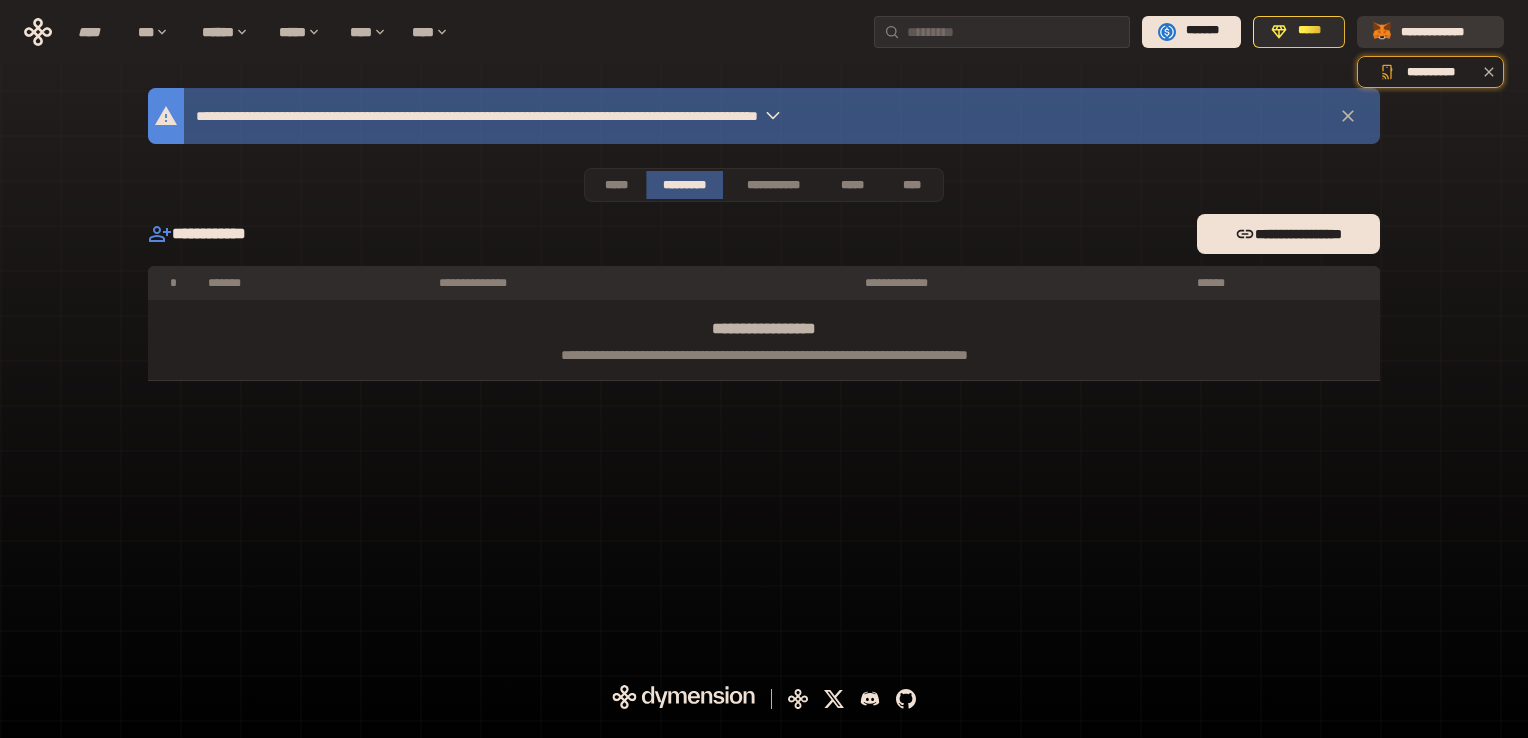 click on "**********" at bounding box center (1444, 31) 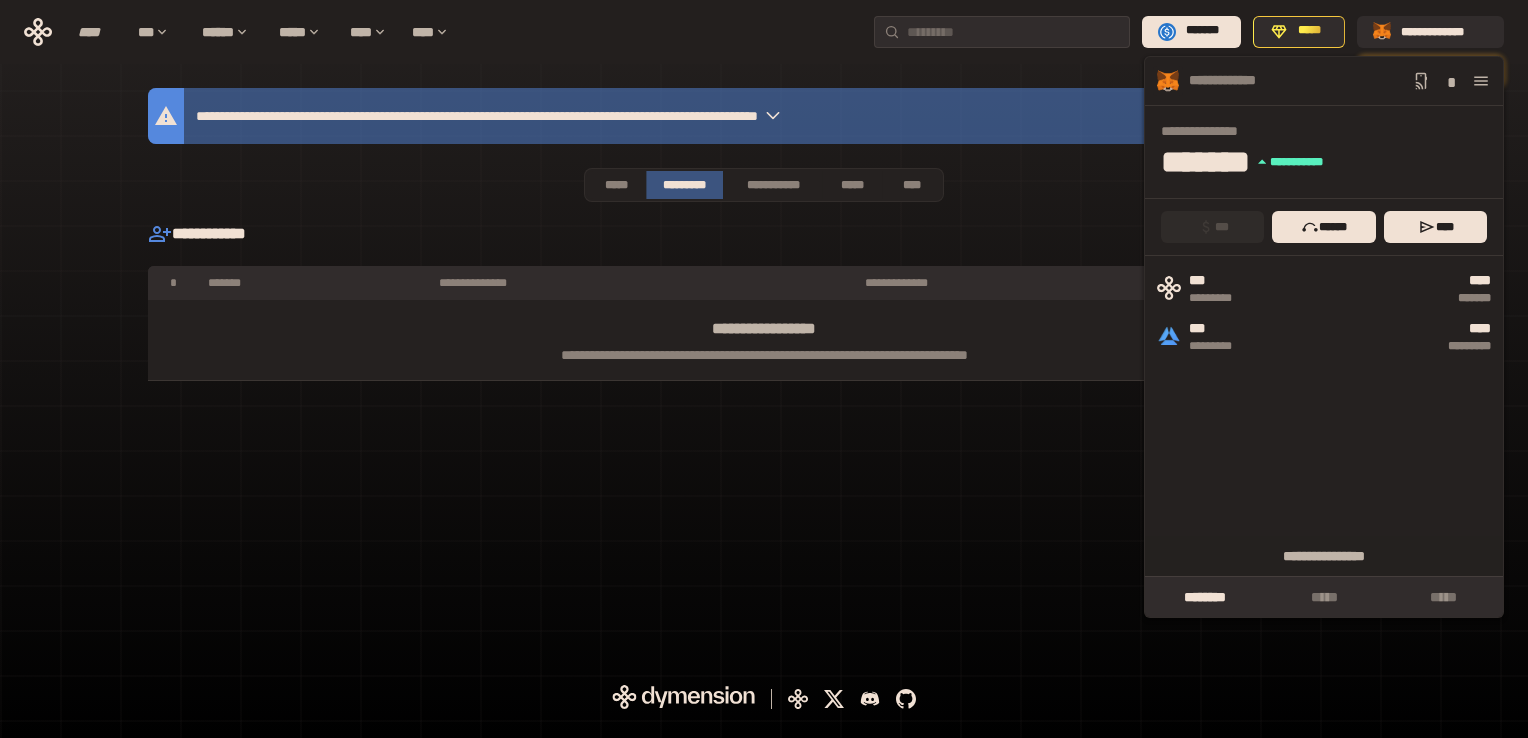 click on "*" at bounding box center (1393, 81) 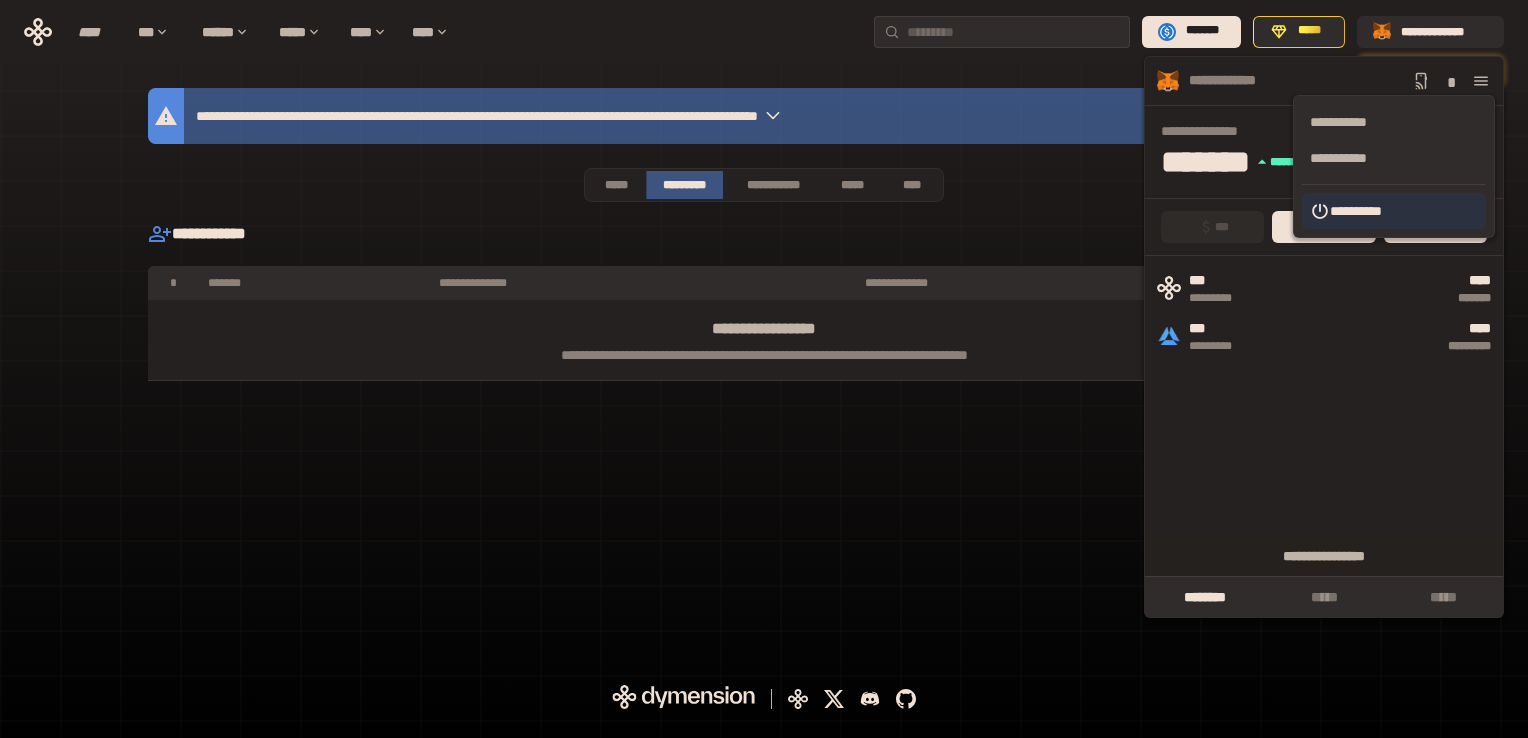 click on "**********" at bounding box center (1394, 211) 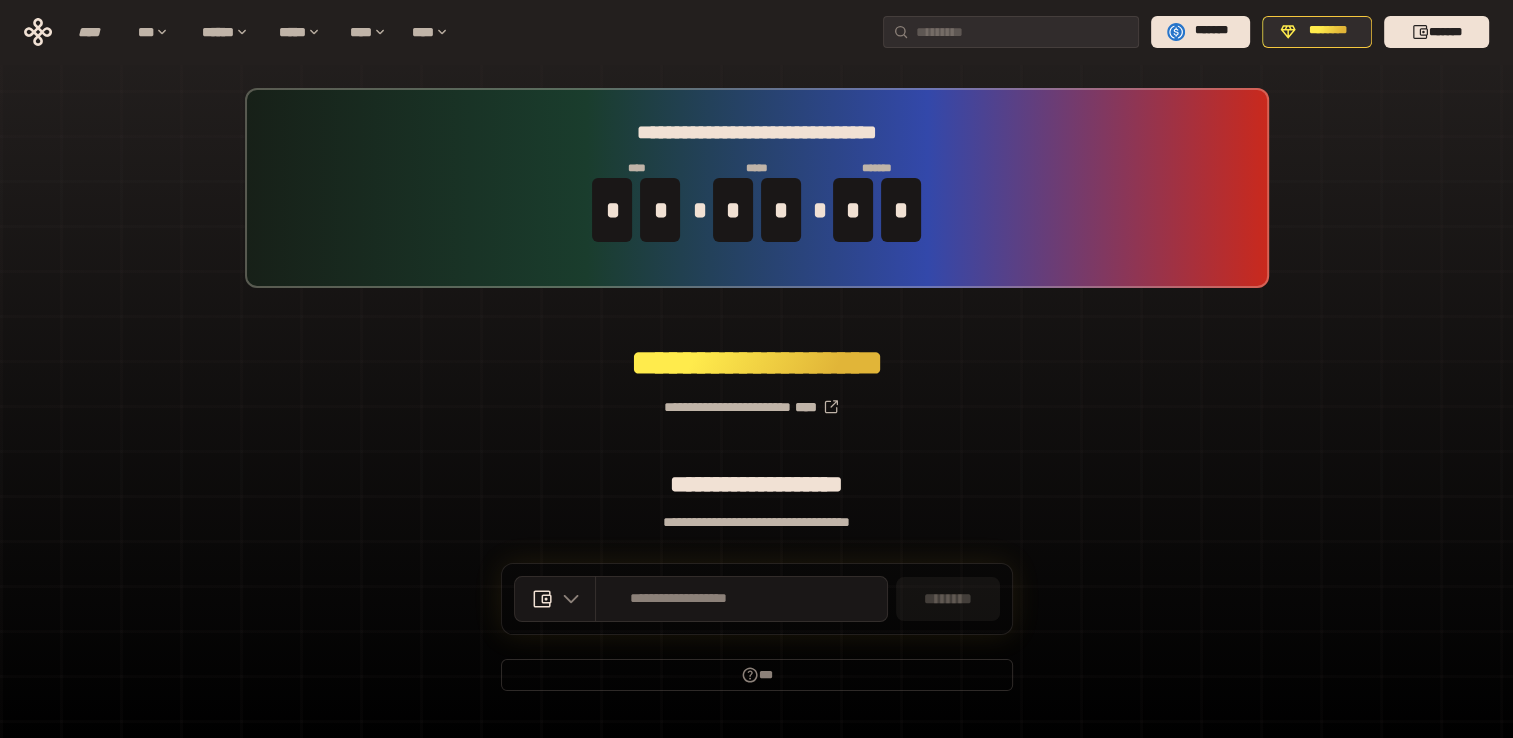 click on "********" at bounding box center (948, 599) 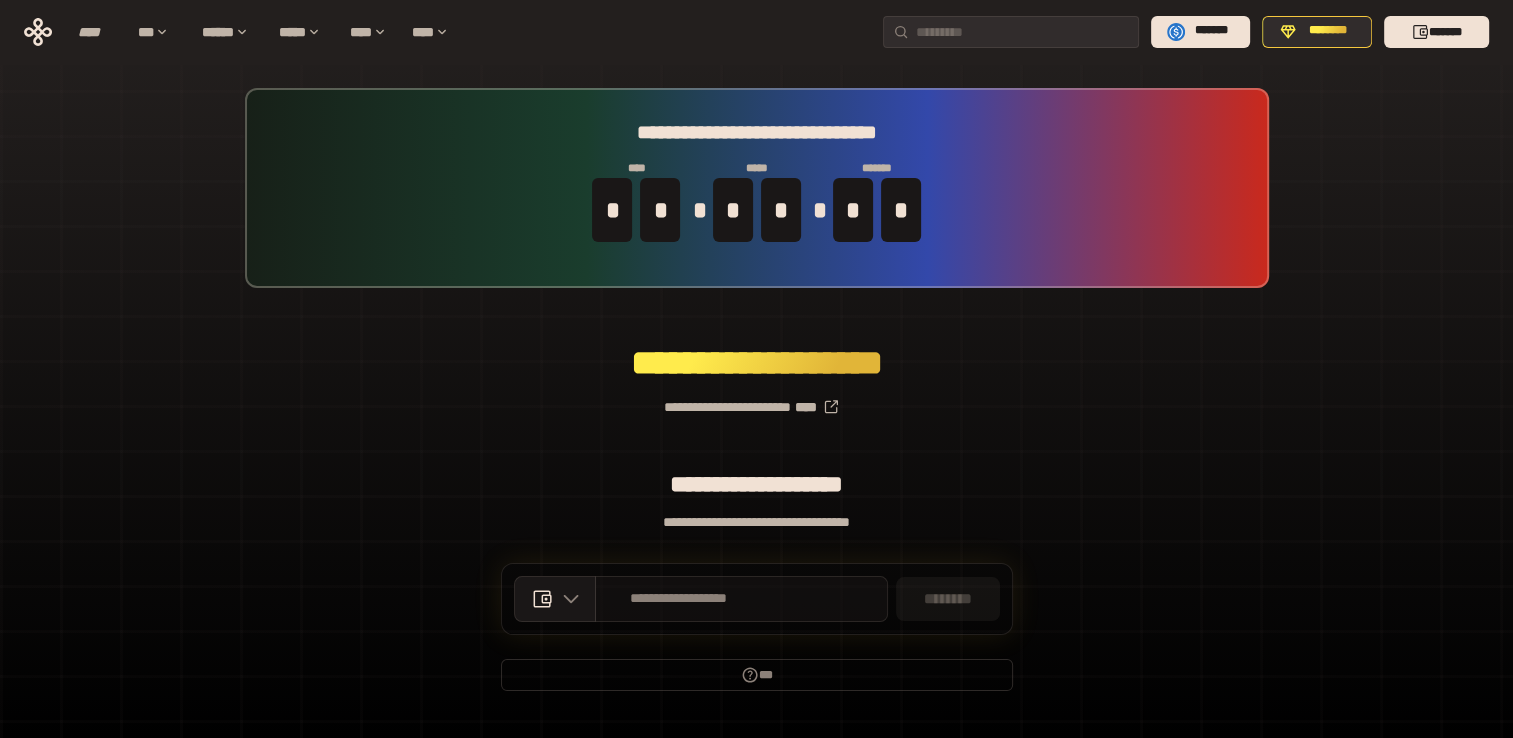 click on "**********" at bounding box center (679, 599) 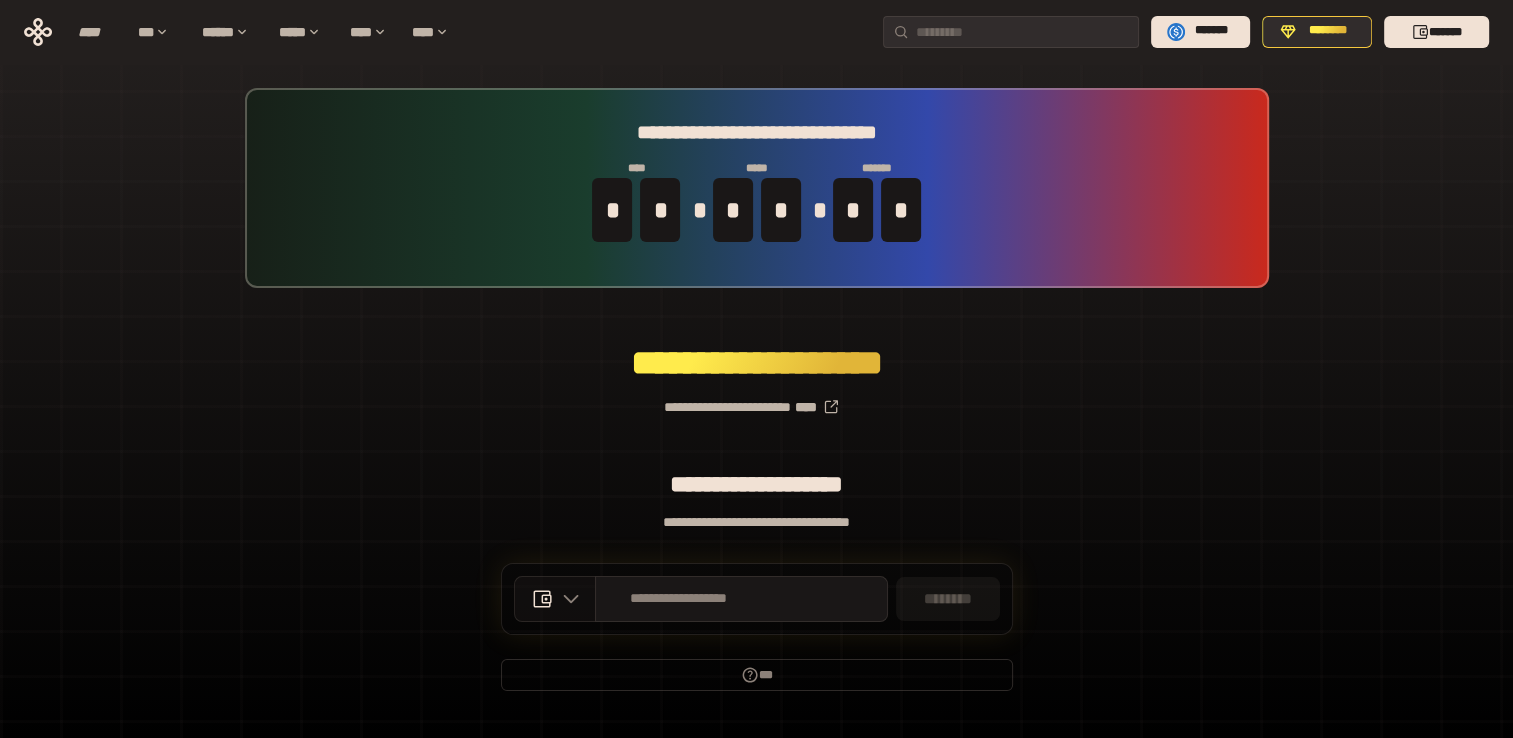 click at bounding box center (566, 599) 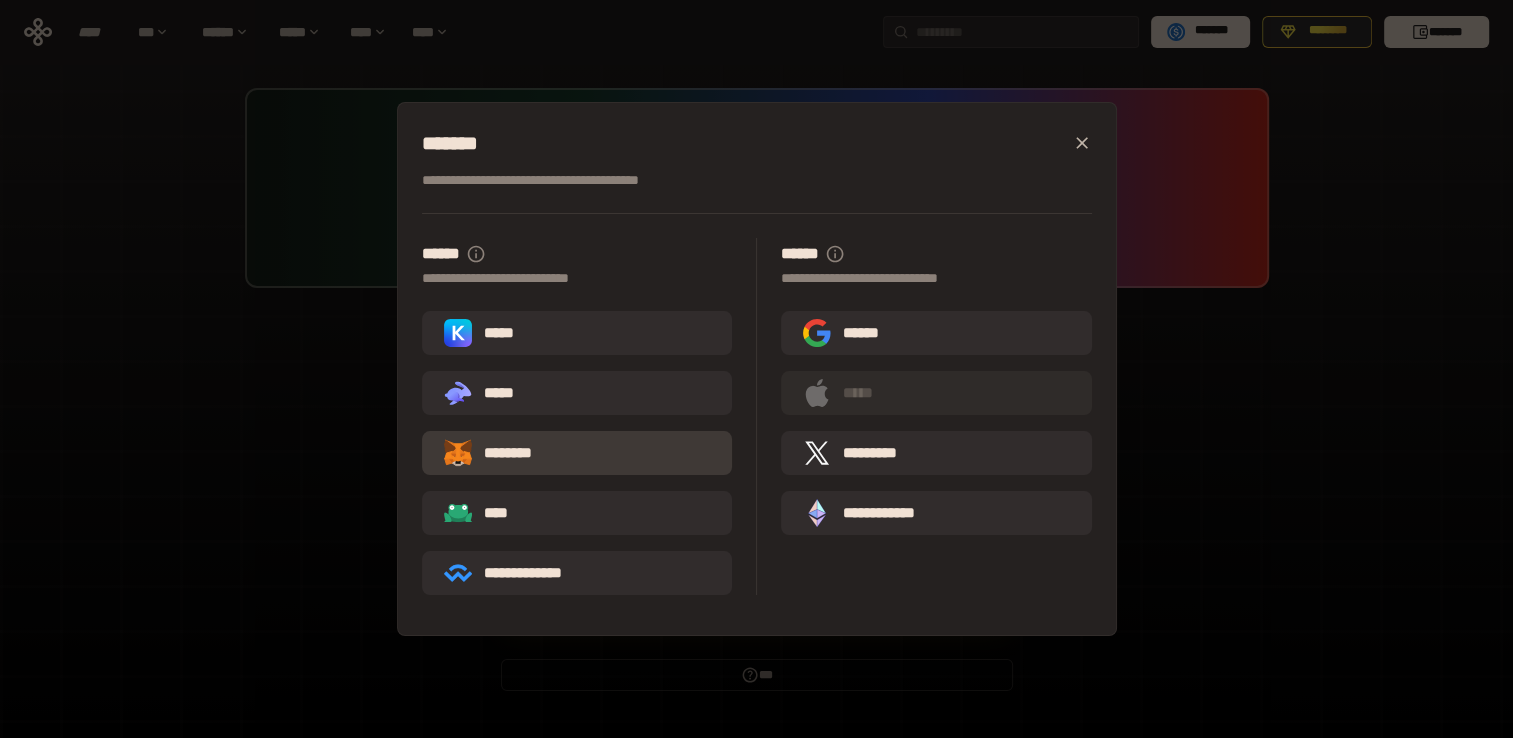 click on "********" at bounding box center [502, 453] 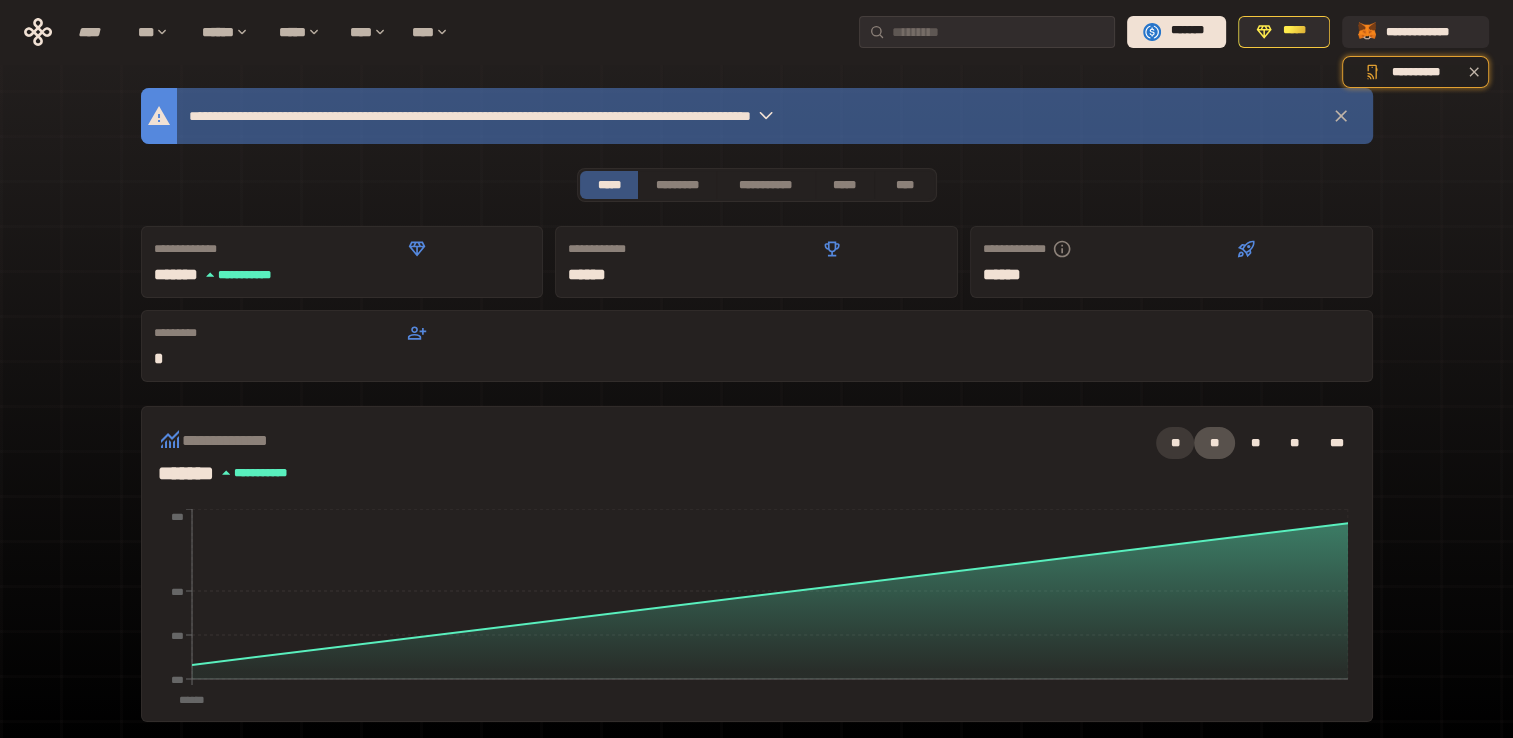 click on "**" at bounding box center (1175, 443) 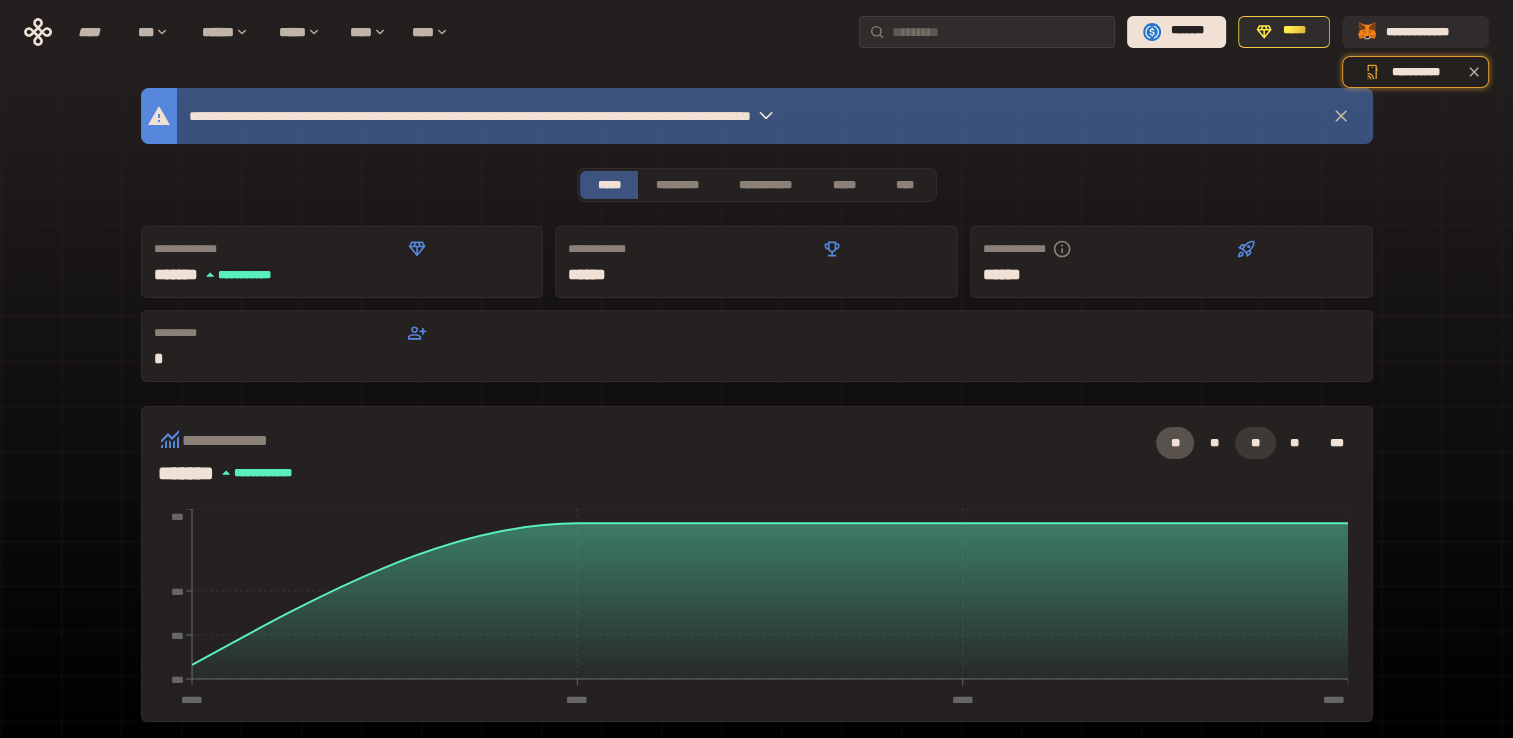 click on "**" at bounding box center [1255, 443] 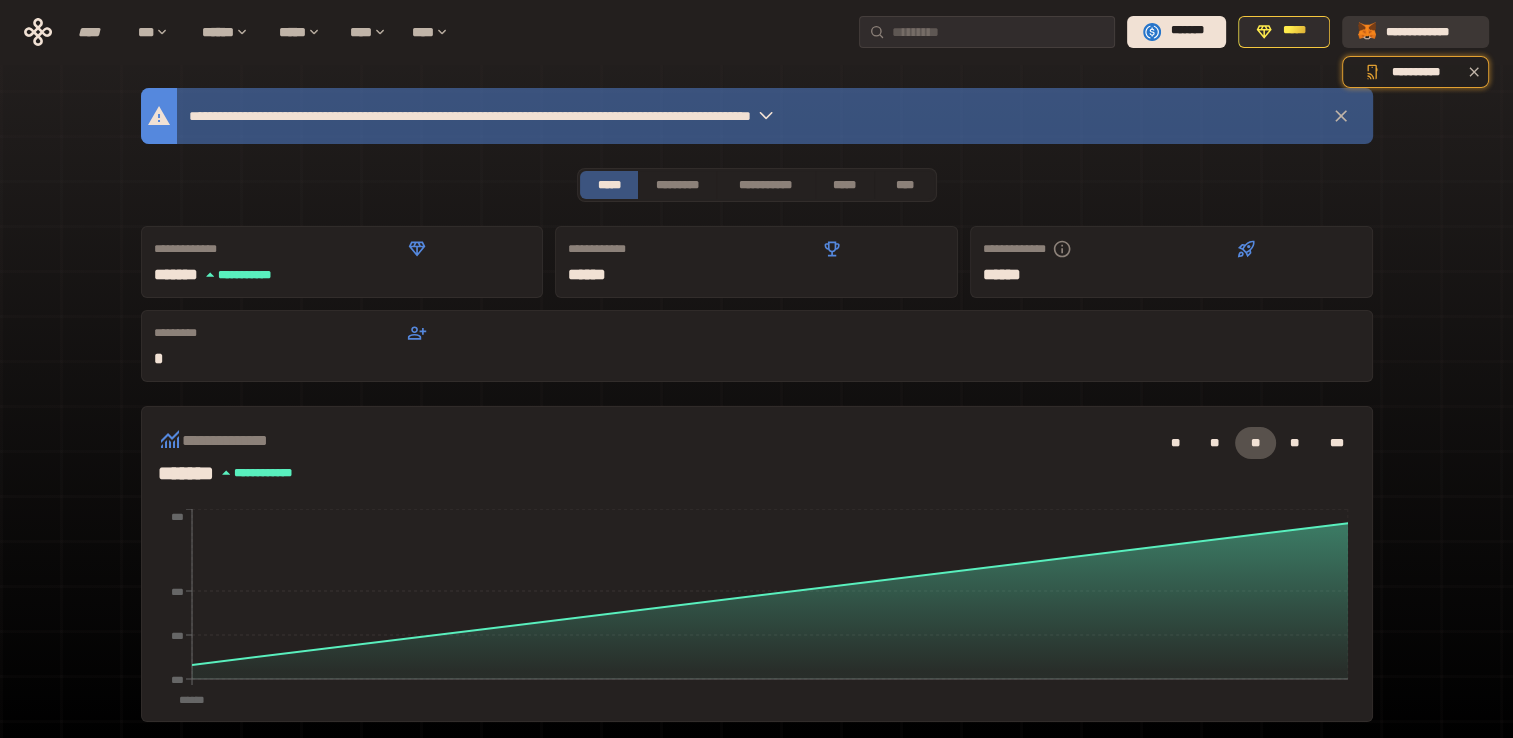 click on "**********" at bounding box center (1429, 31) 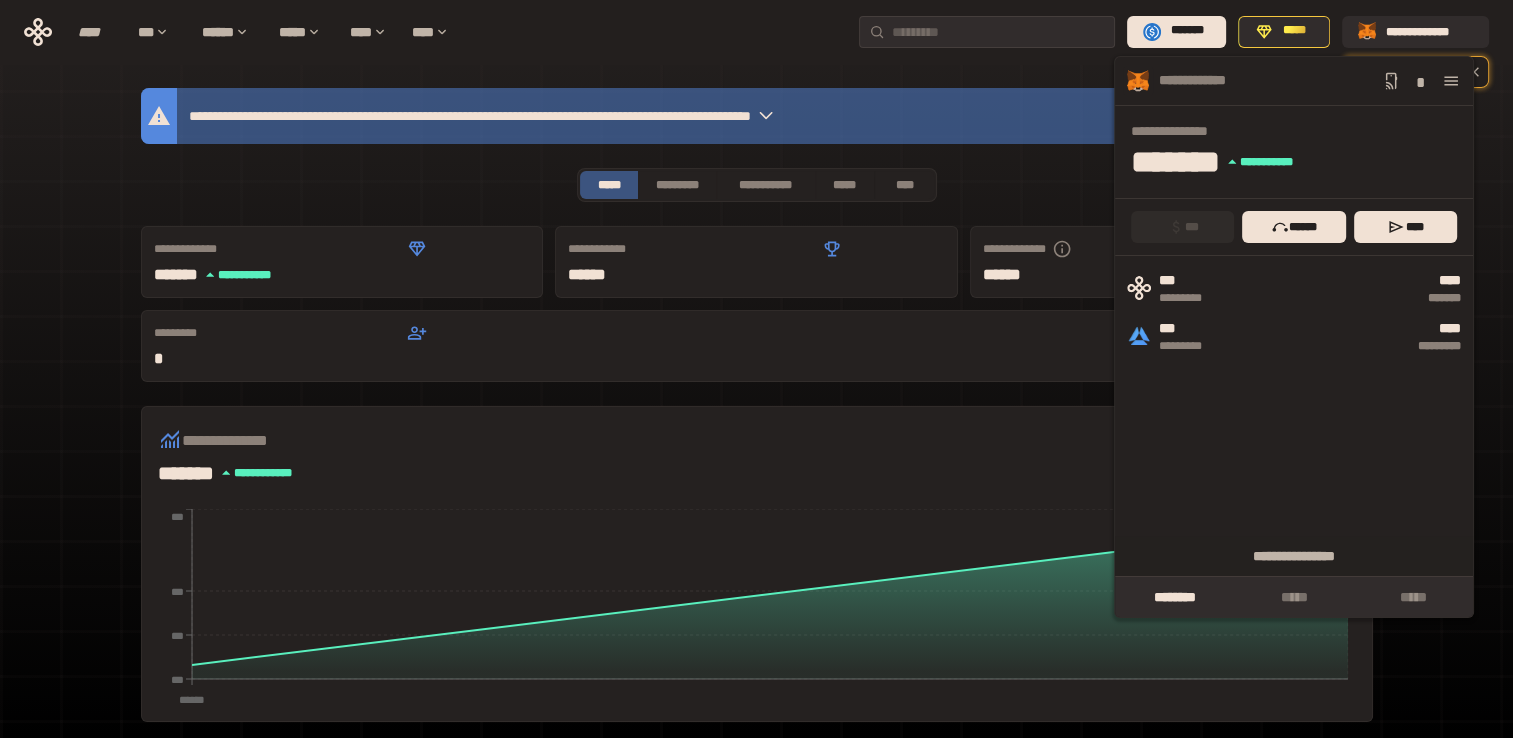 click 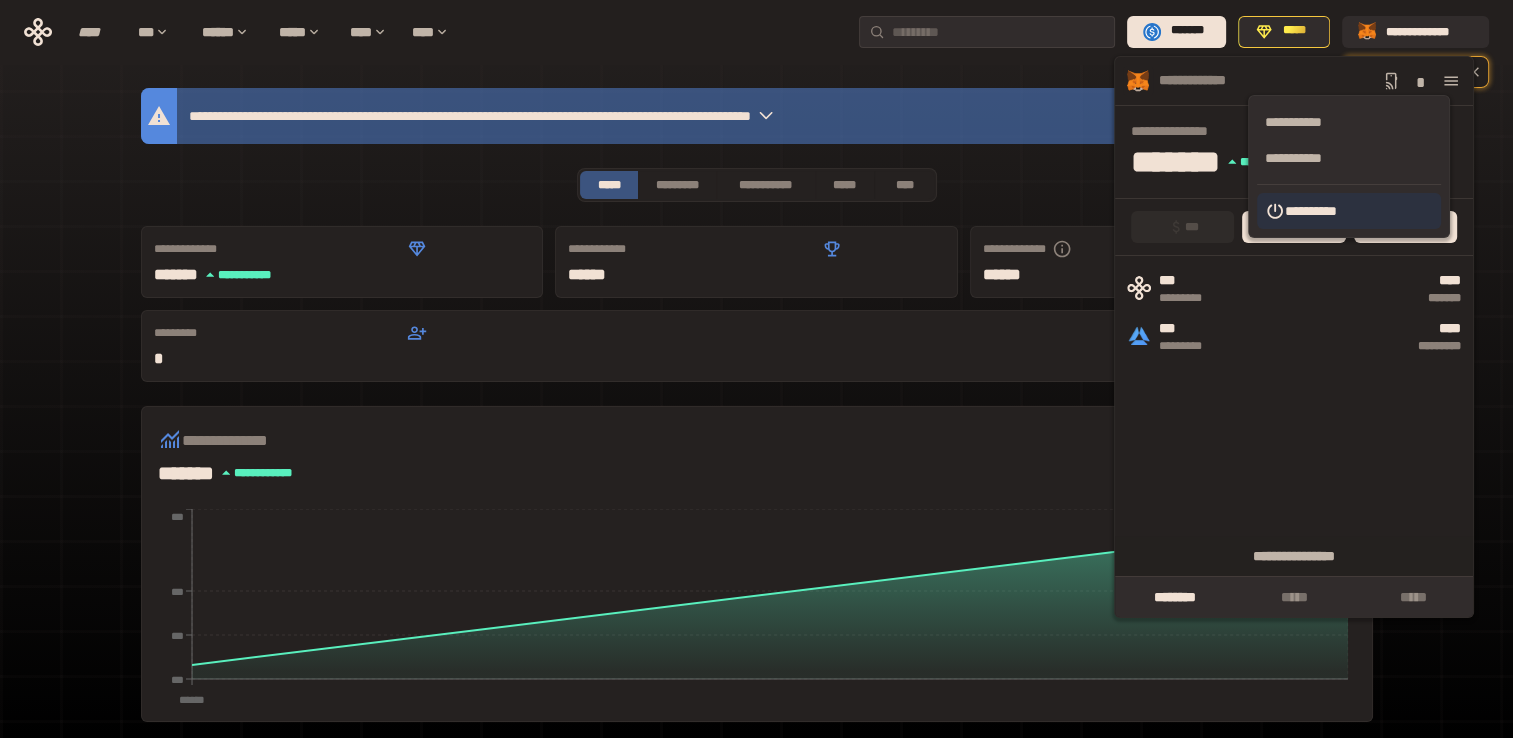 click on "**********" at bounding box center [1349, 211] 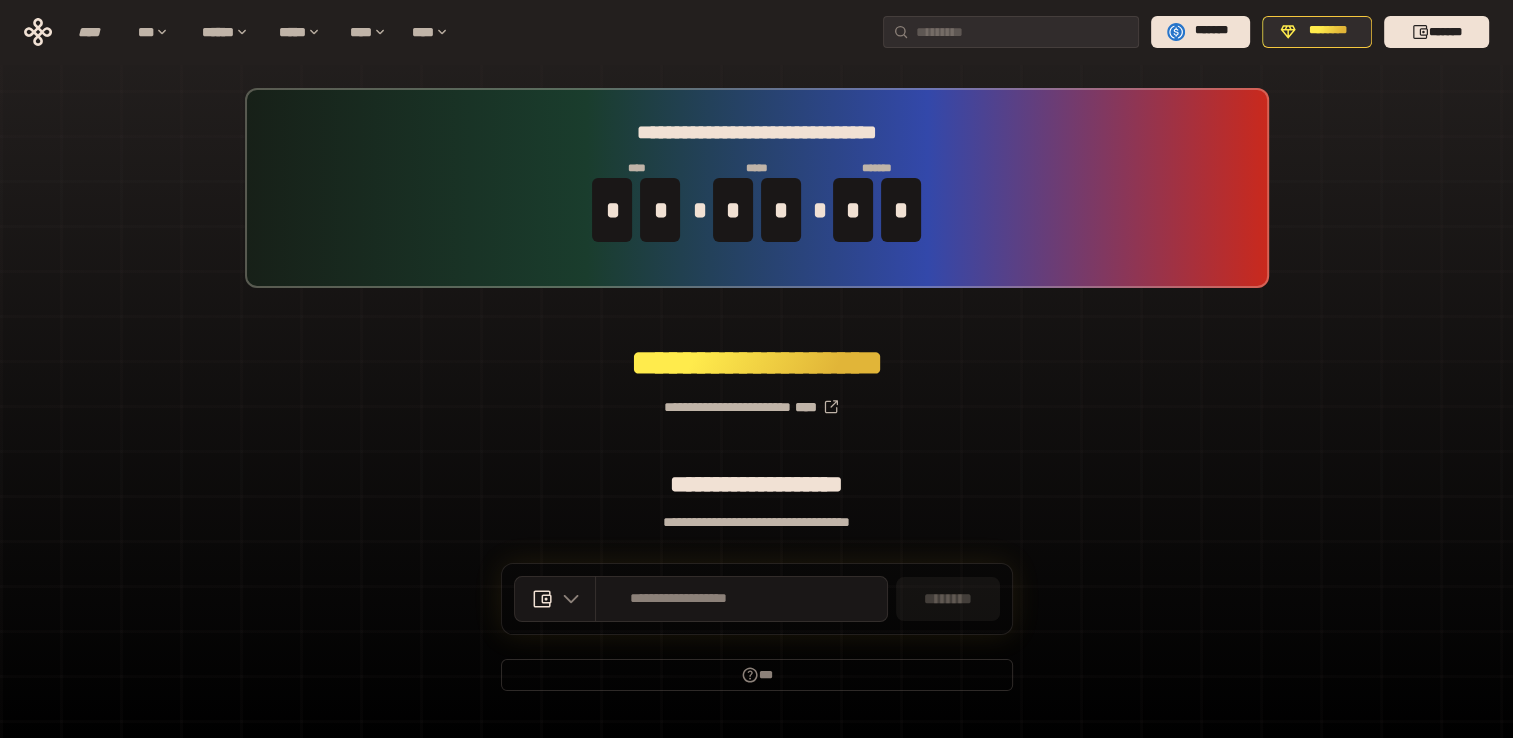 click on "**********" at bounding box center [757, 522] 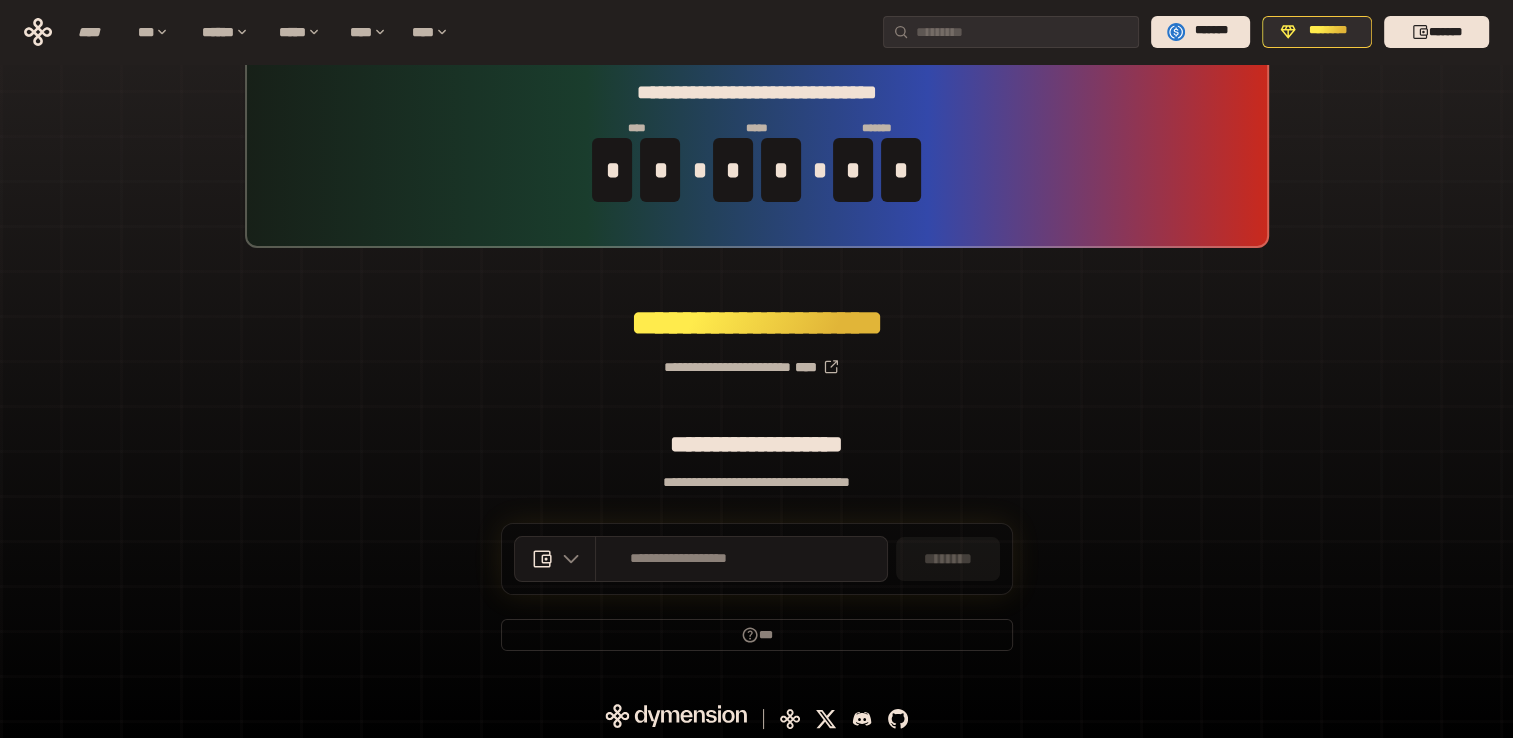 scroll, scrollTop: 44, scrollLeft: 0, axis: vertical 